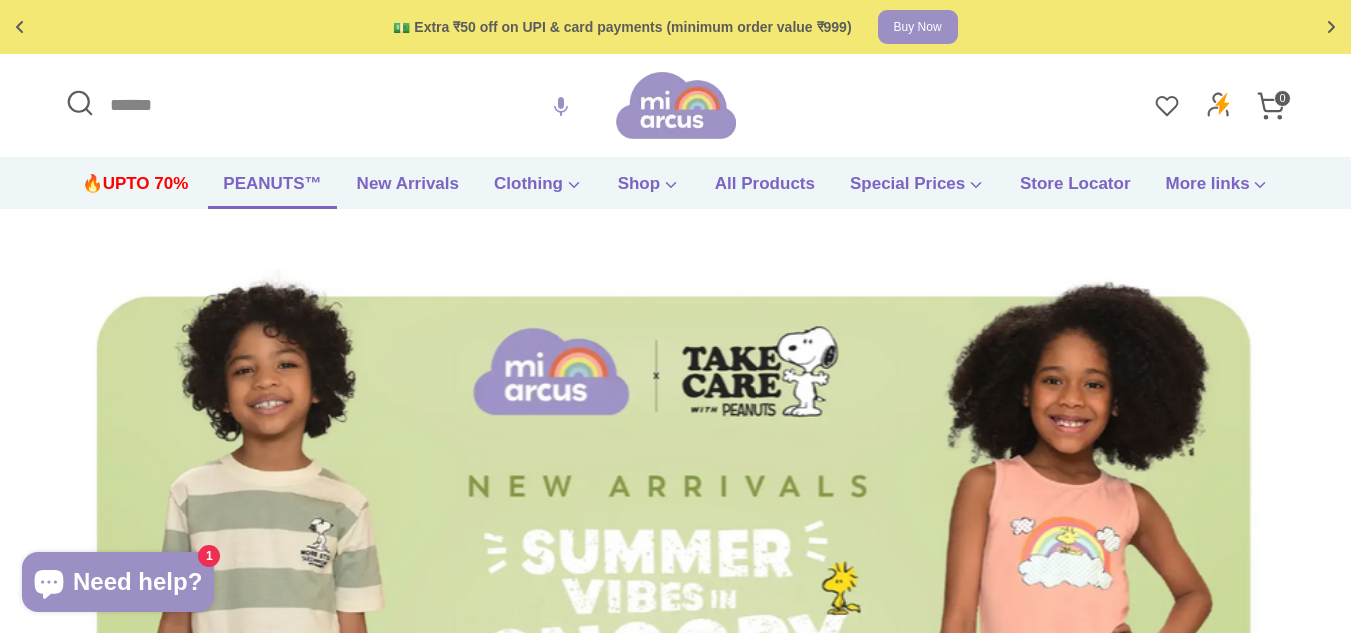 scroll, scrollTop: 0, scrollLeft: 0, axis: both 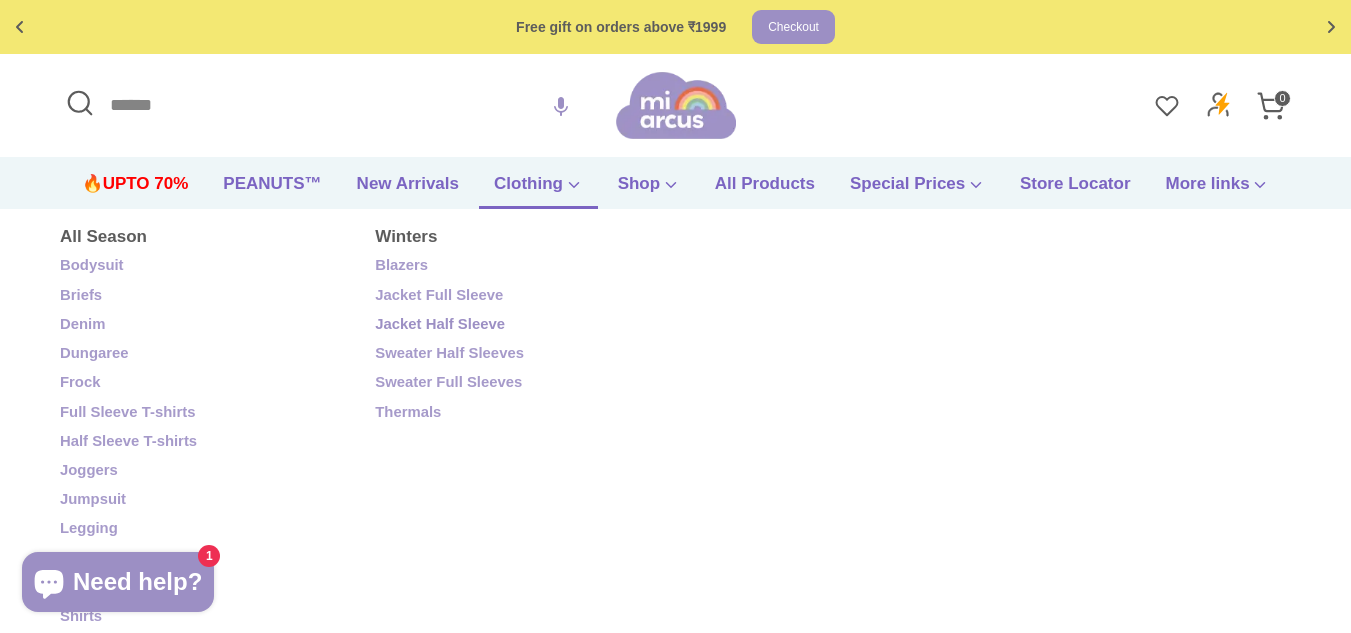 click on "Jacket Half Sleeve" at bounding box center [517, 325] 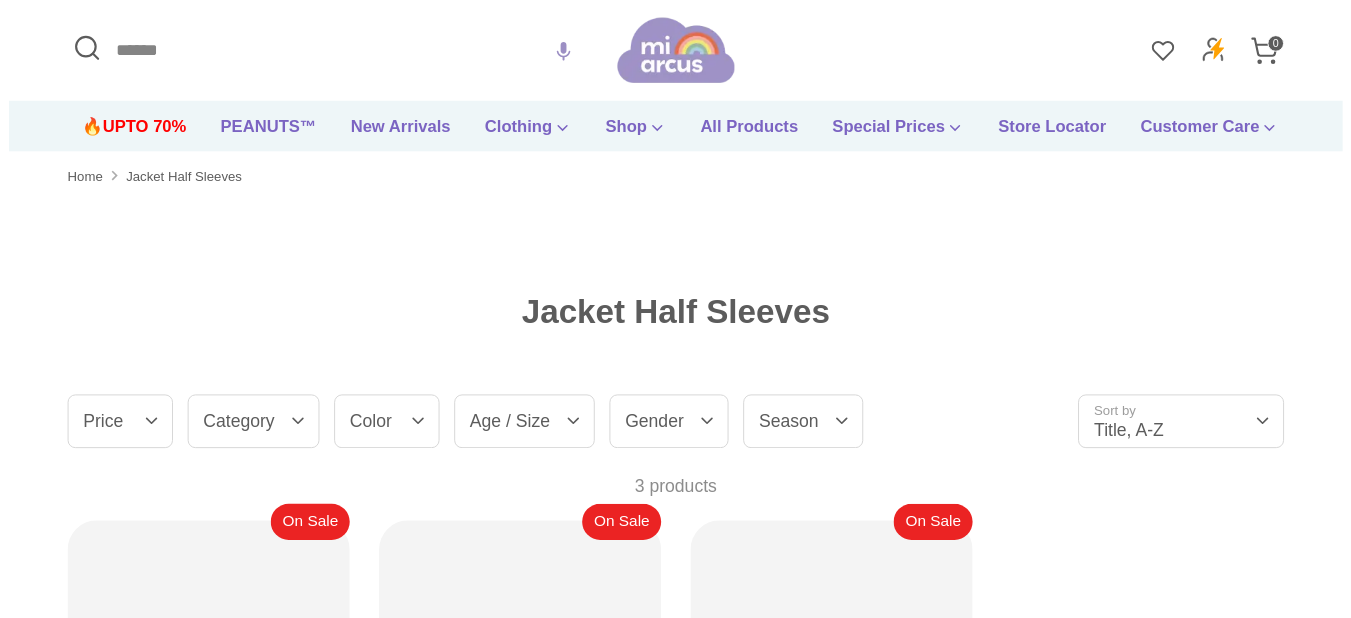 scroll, scrollTop: 0, scrollLeft: 0, axis: both 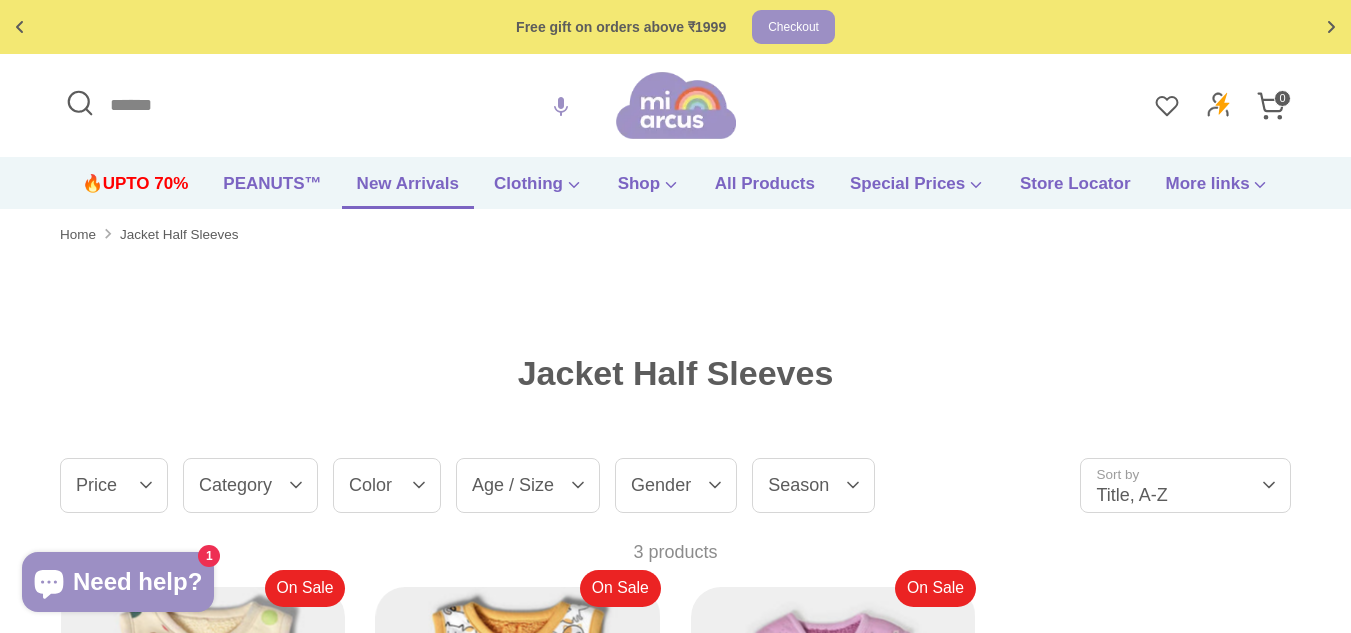 click on "New Arrivals" at bounding box center [408, 190] 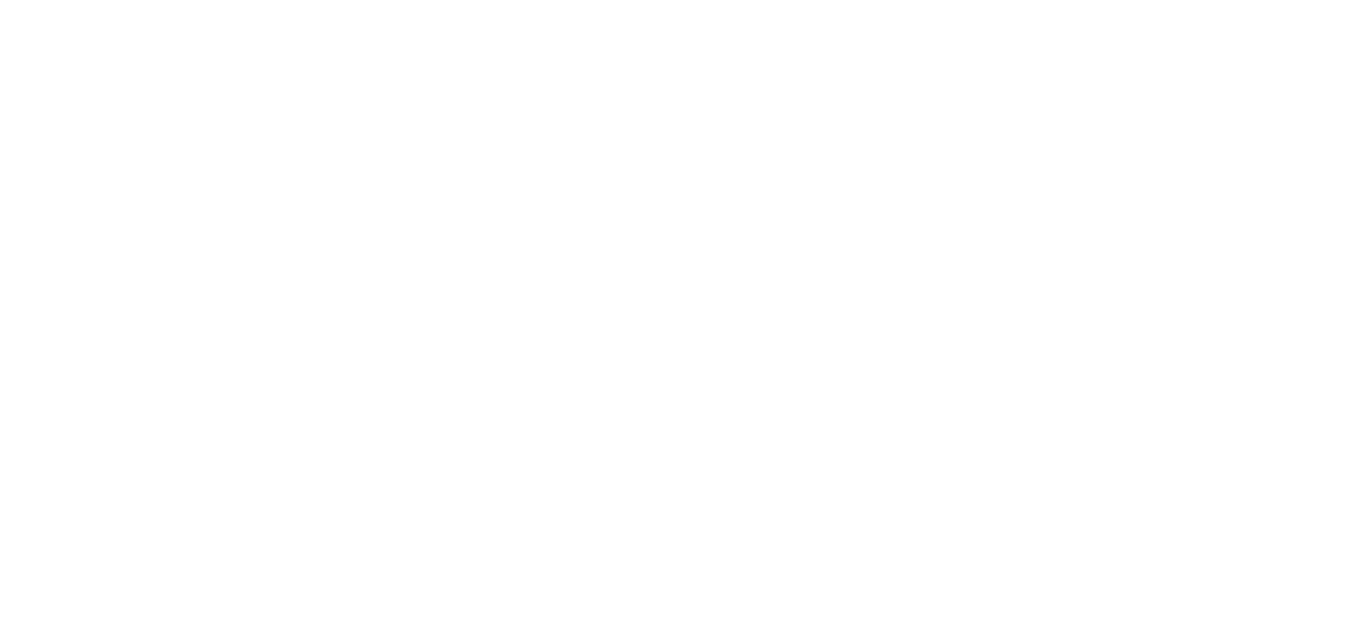 scroll, scrollTop: 0, scrollLeft: 0, axis: both 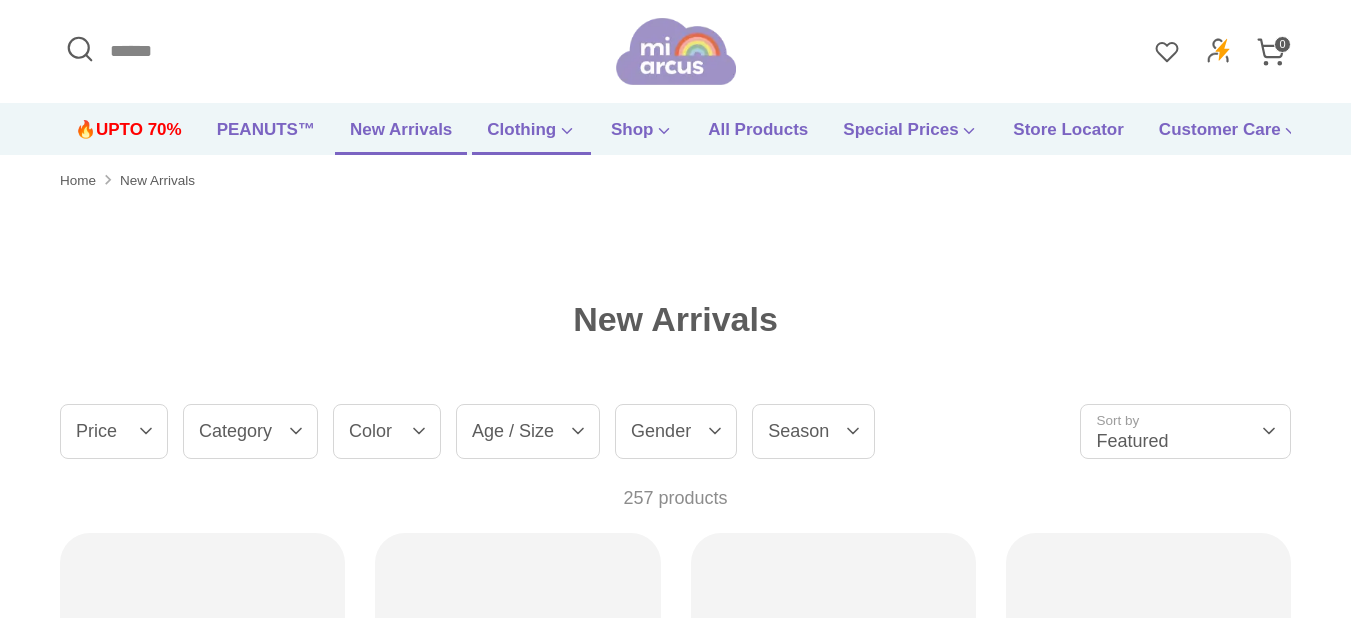 click on "Clothing" at bounding box center (531, 136) 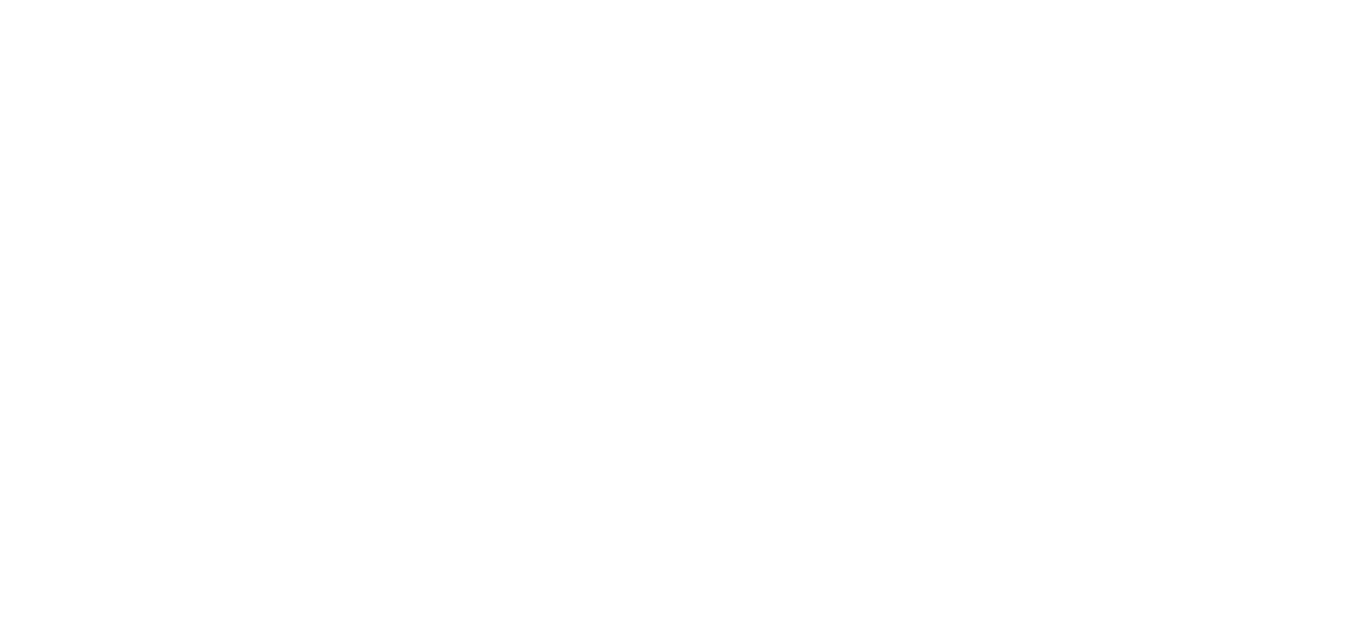 scroll, scrollTop: 0, scrollLeft: 0, axis: both 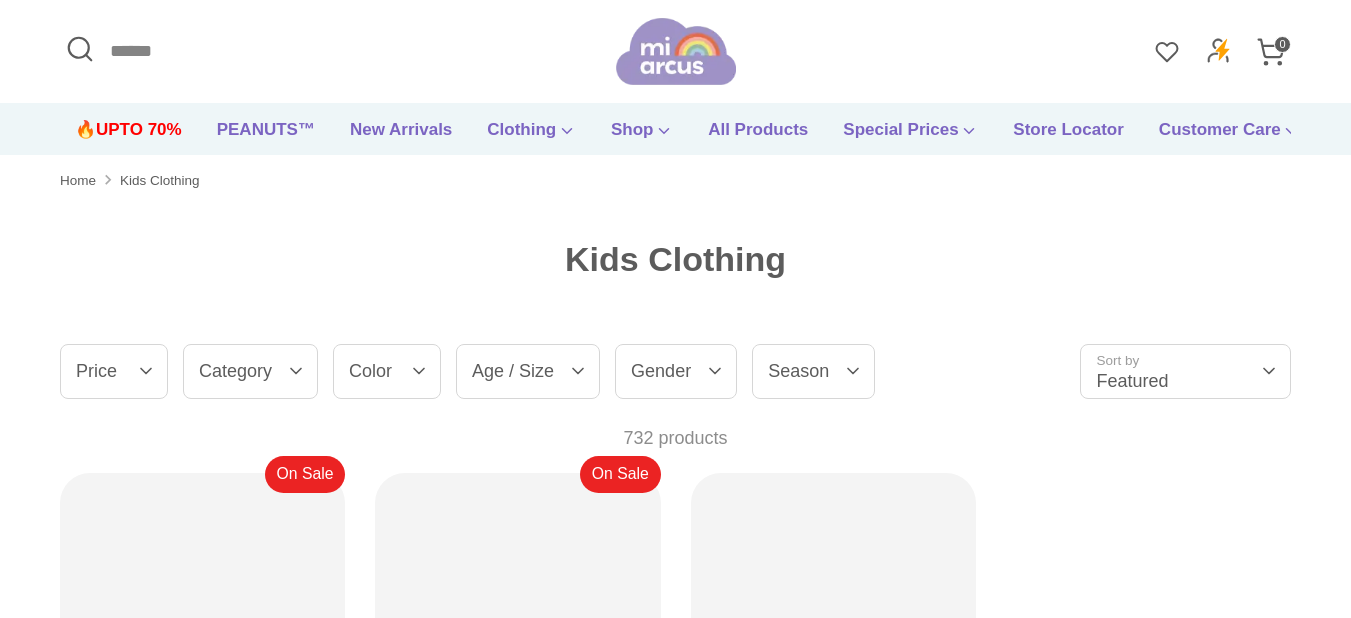 drag, startPoint x: 0, startPoint y: 0, endPoint x: 426, endPoint y: 208, distance: 474.0675 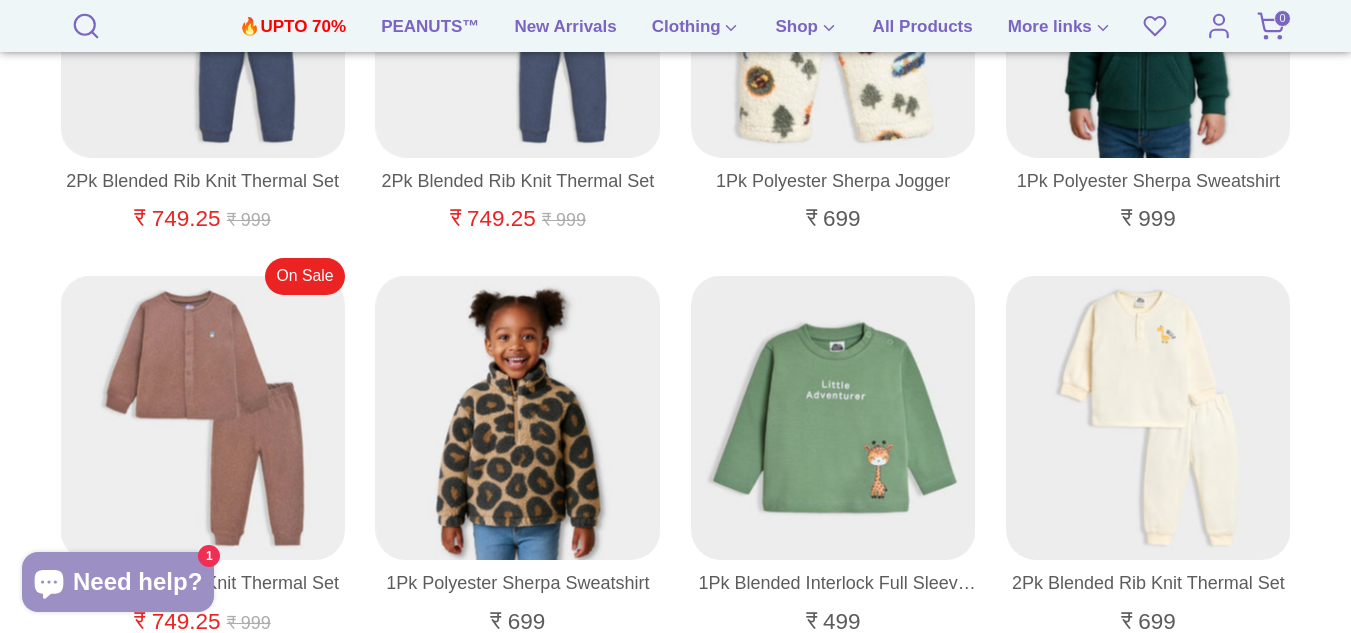 scroll, scrollTop: 354, scrollLeft: 0, axis: vertical 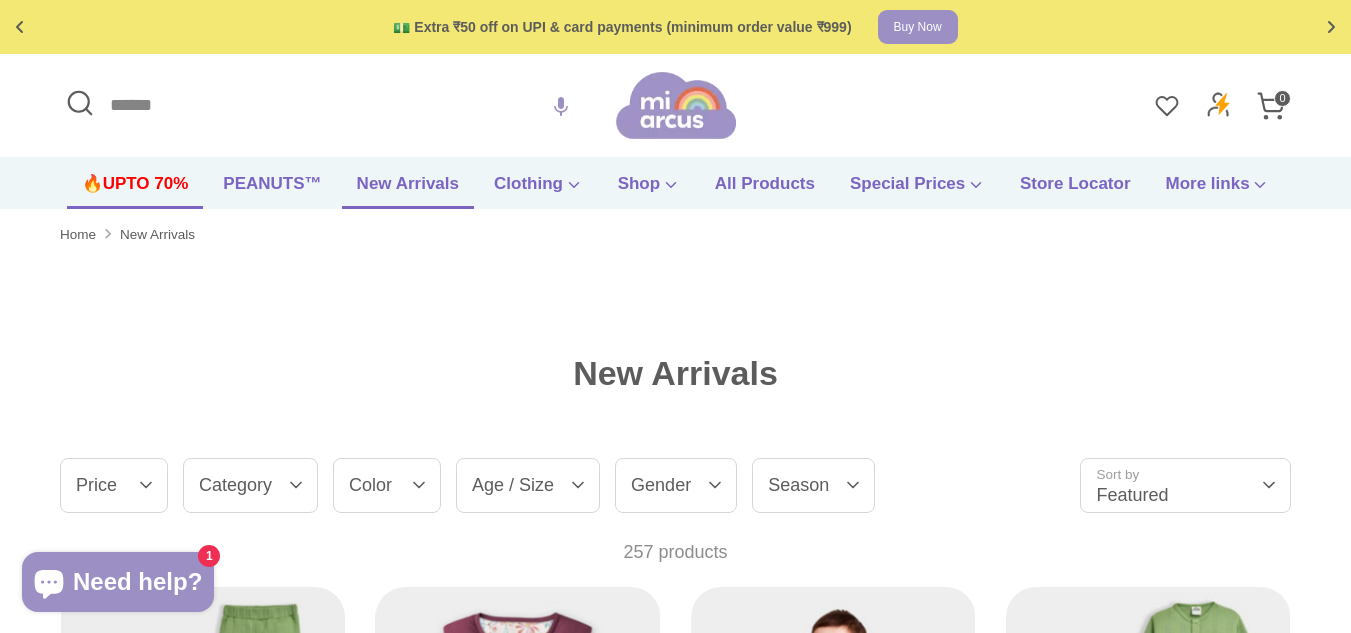 click on "🔥UPTO 70%" at bounding box center [135, 190] 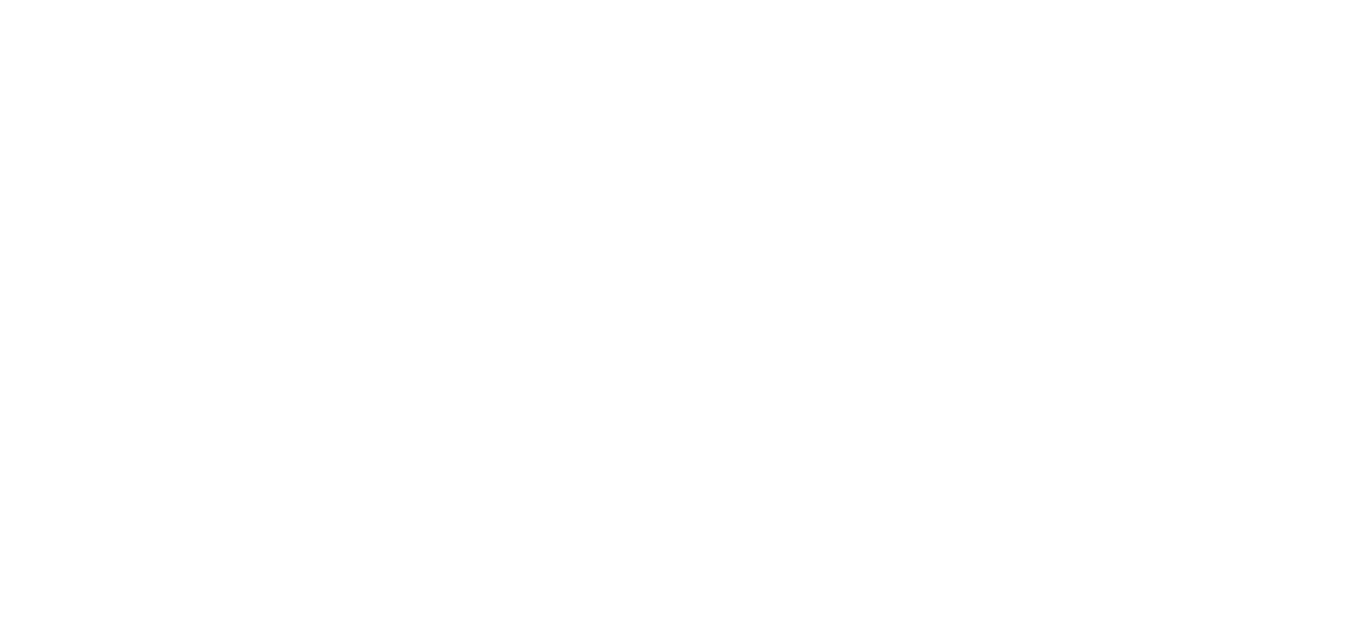 scroll, scrollTop: 0, scrollLeft: 0, axis: both 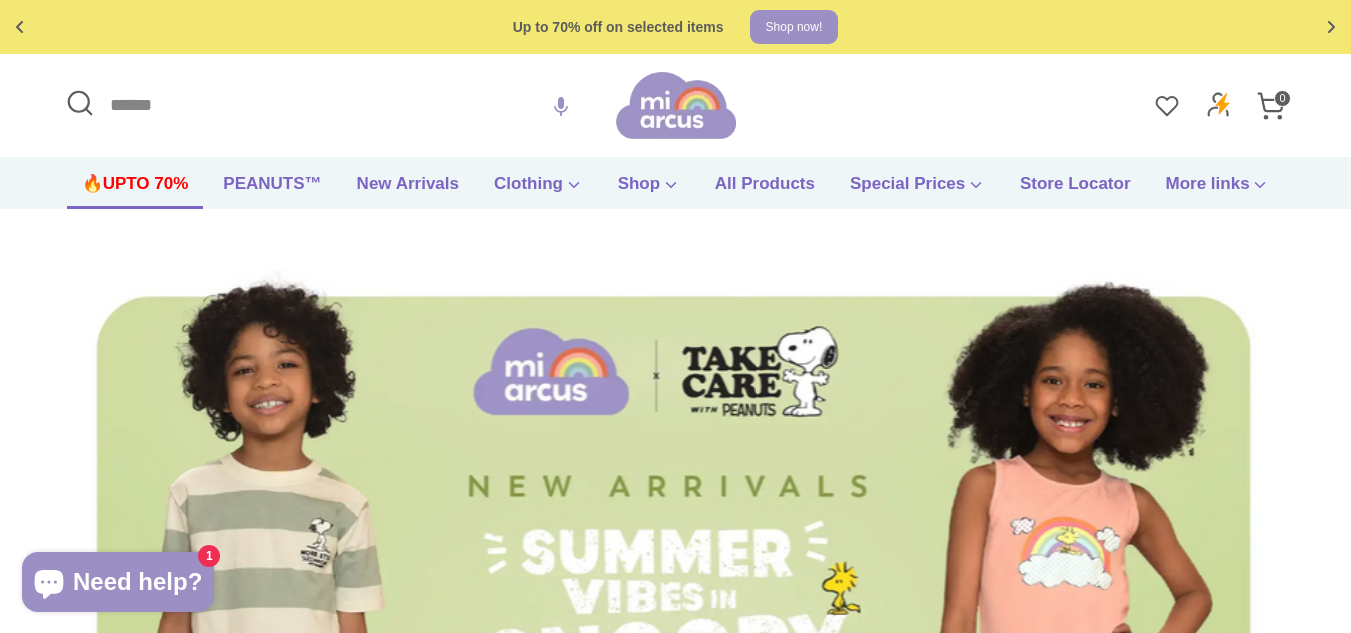 click on "🔥UPTO 70%" at bounding box center (135, 190) 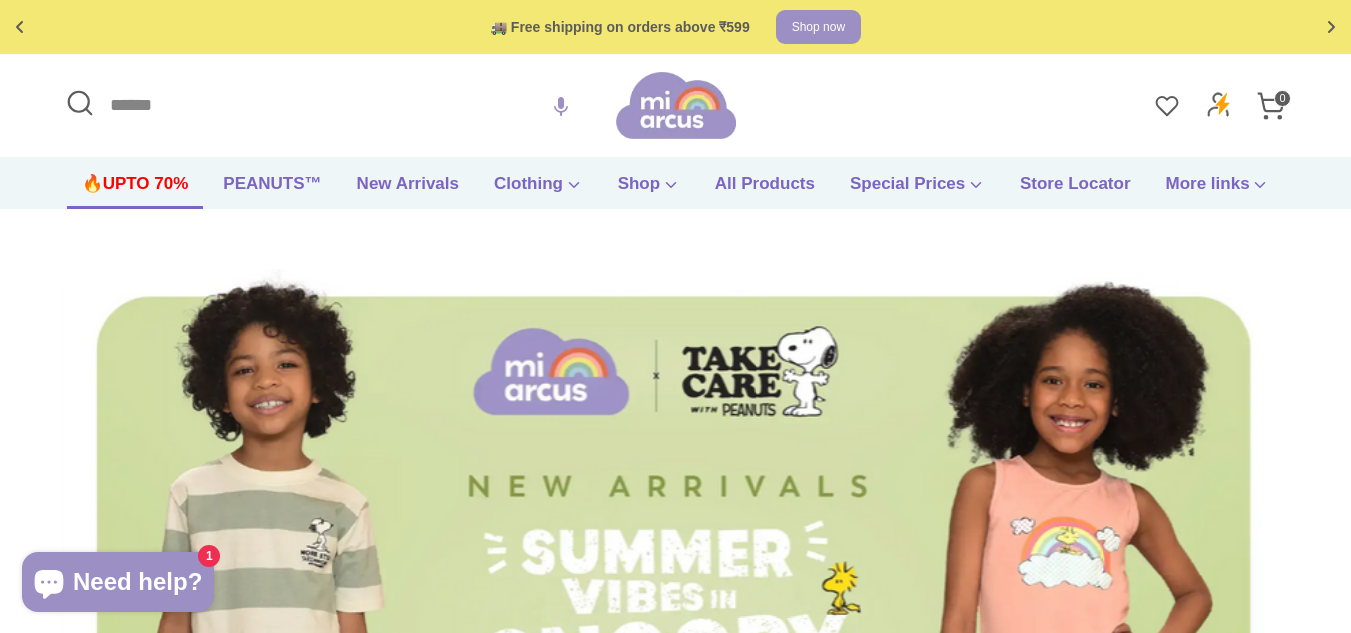click on "🔥UPTO 70%" at bounding box center (135, 190) 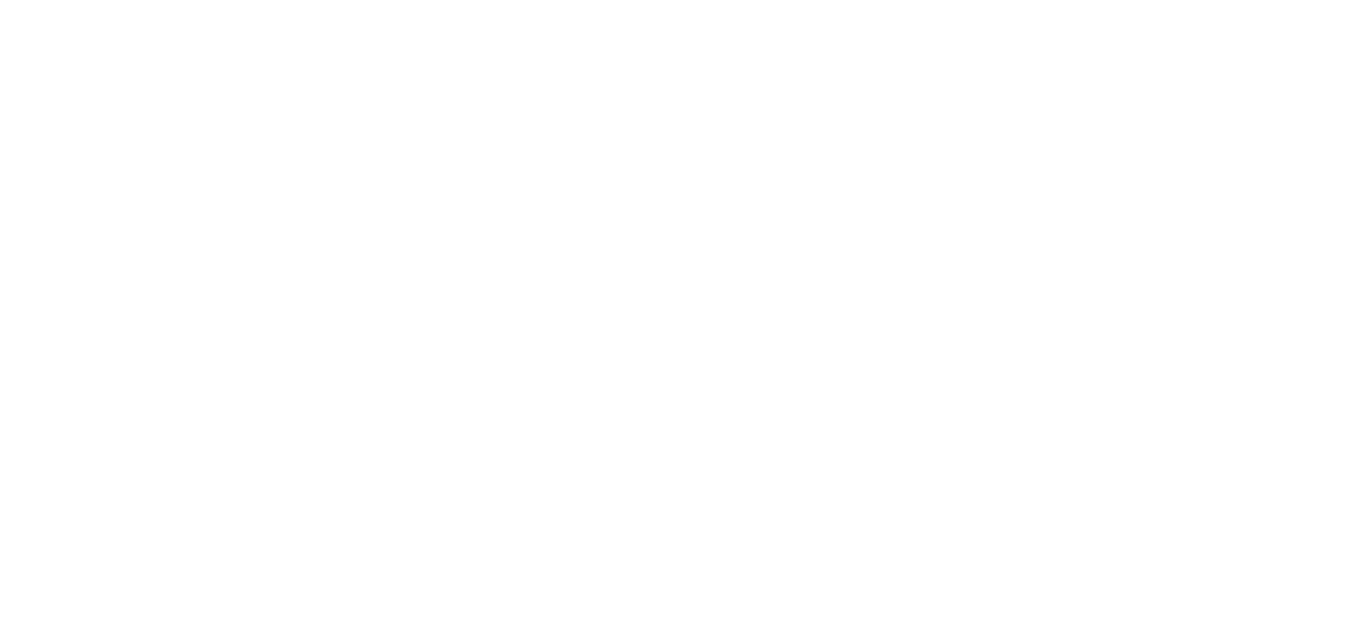 scroll, scrollTop: 0, scrollLeft: 0, axis: both 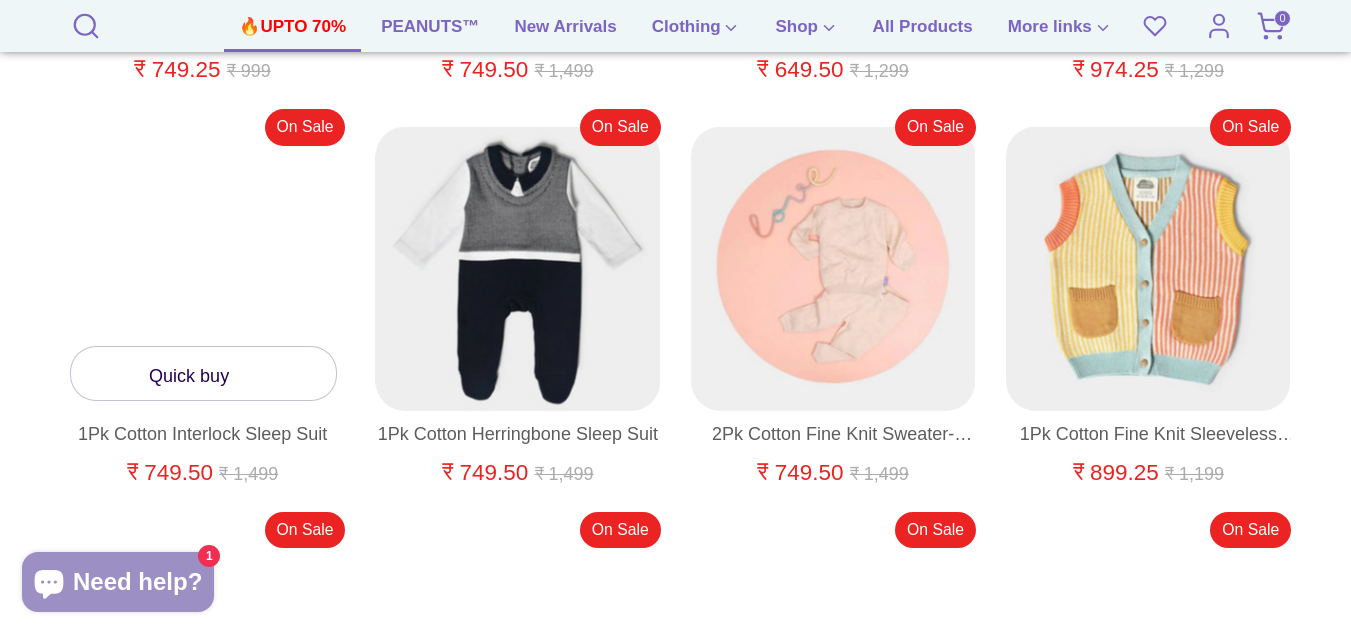 click at bounding box center [203, 269] 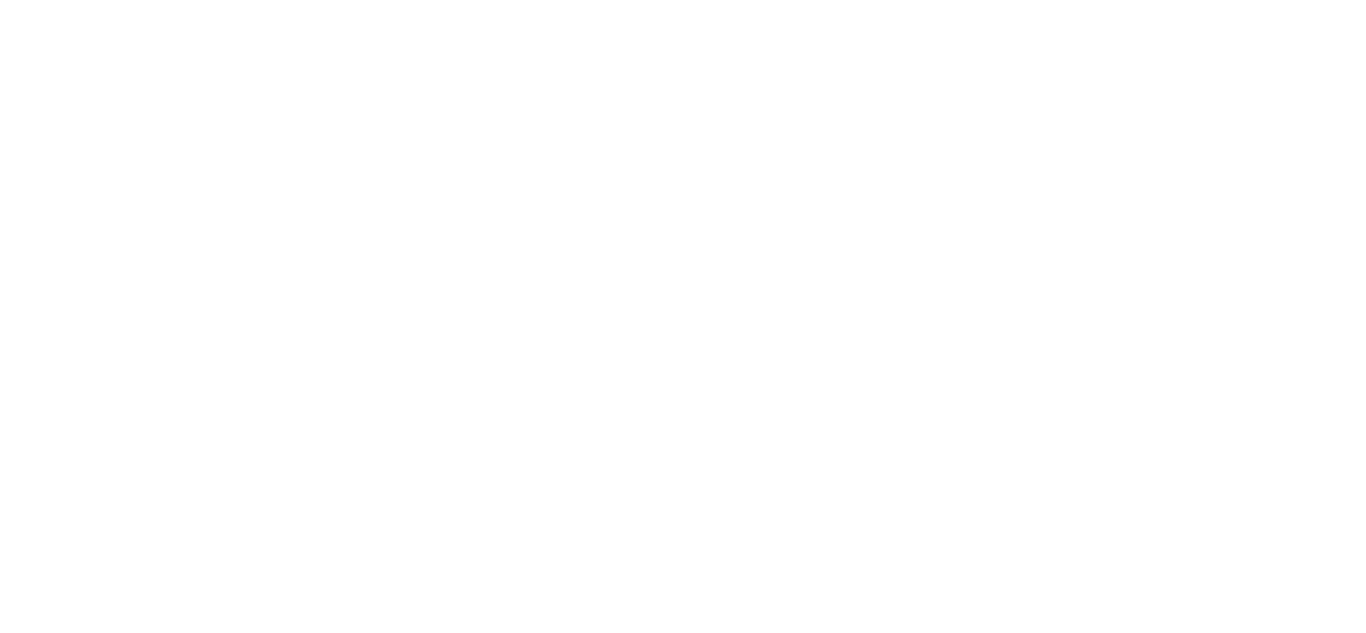 scroll, scrollTop: 0, scrollLeft: 0, axis: both 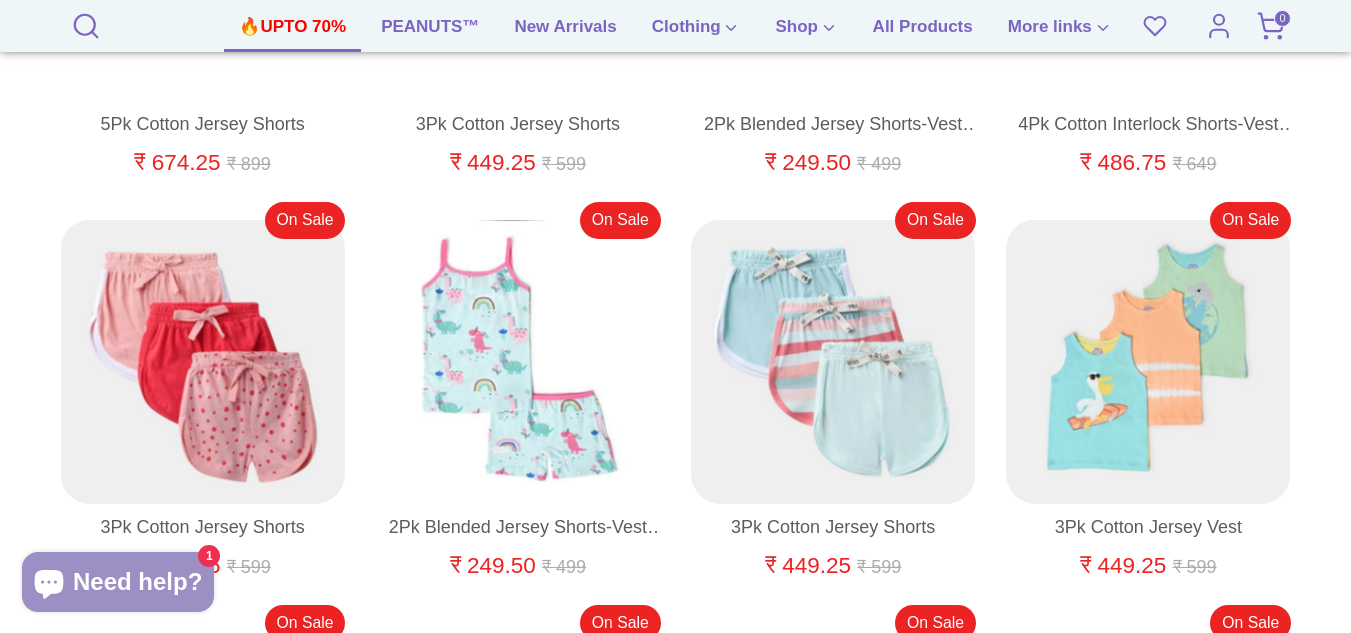 click 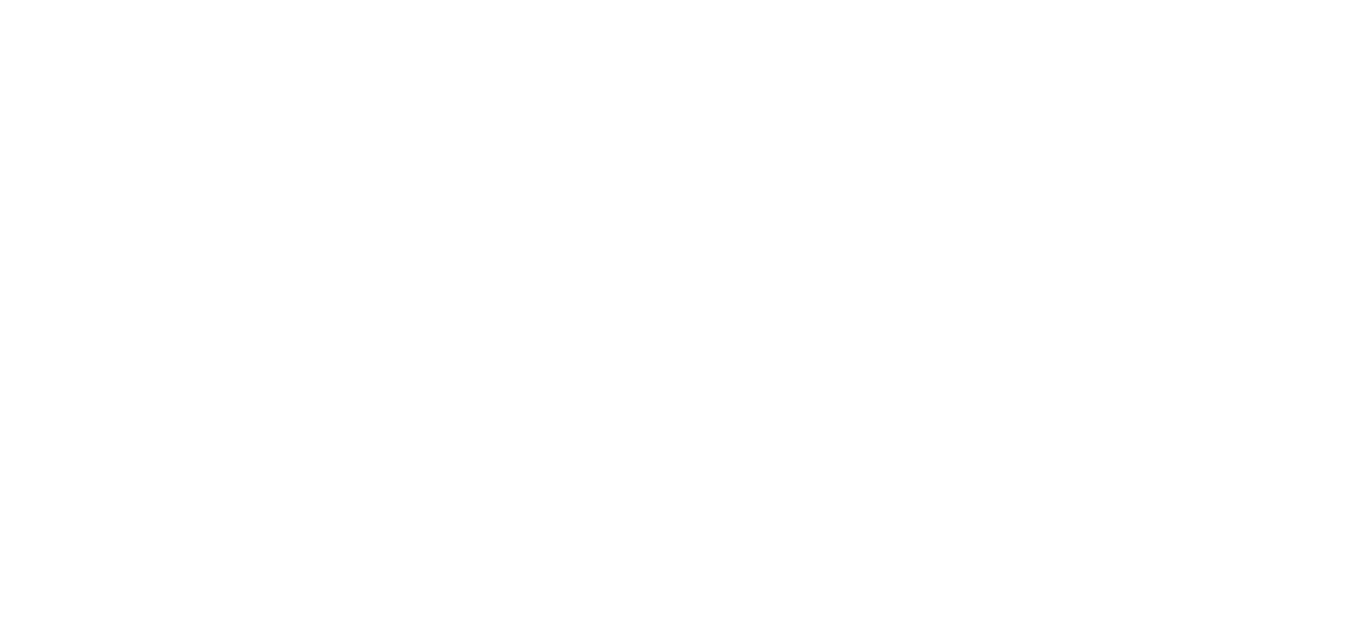 scroll, scrollTop: 0, scrollLeft: 0, axis: both 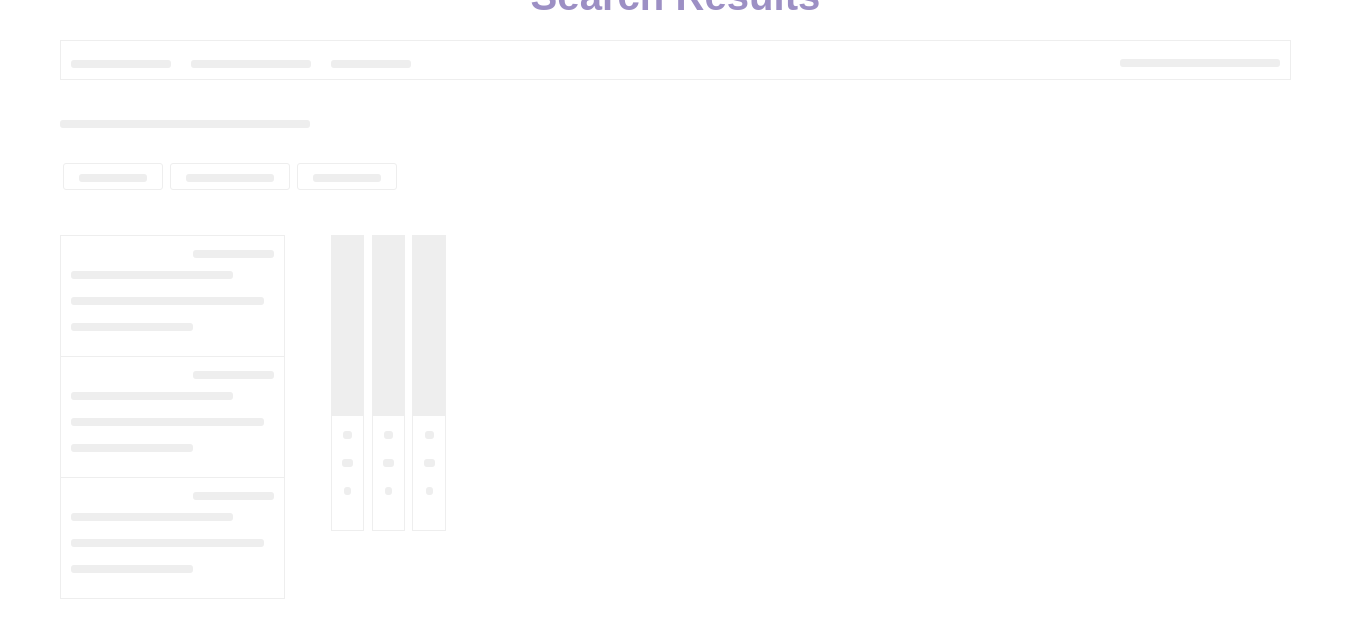 type on "**********" 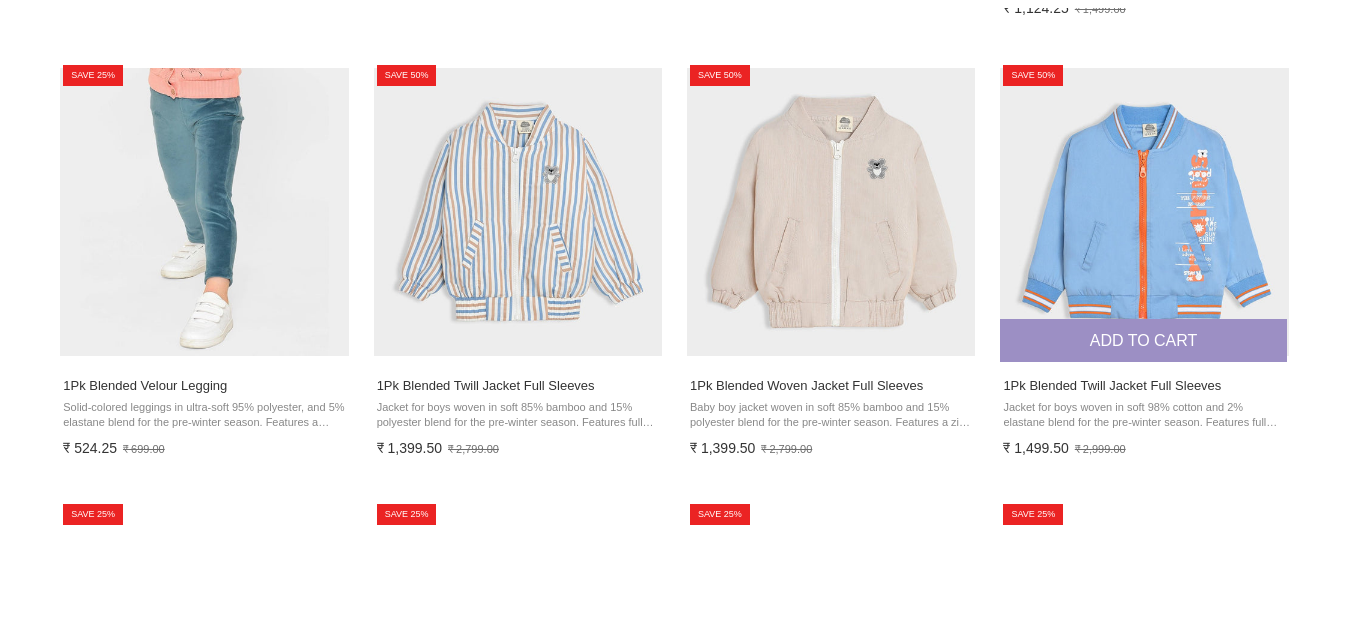 scroll, scrollTop: 2254, scrollLeft: 0, axis: vertical 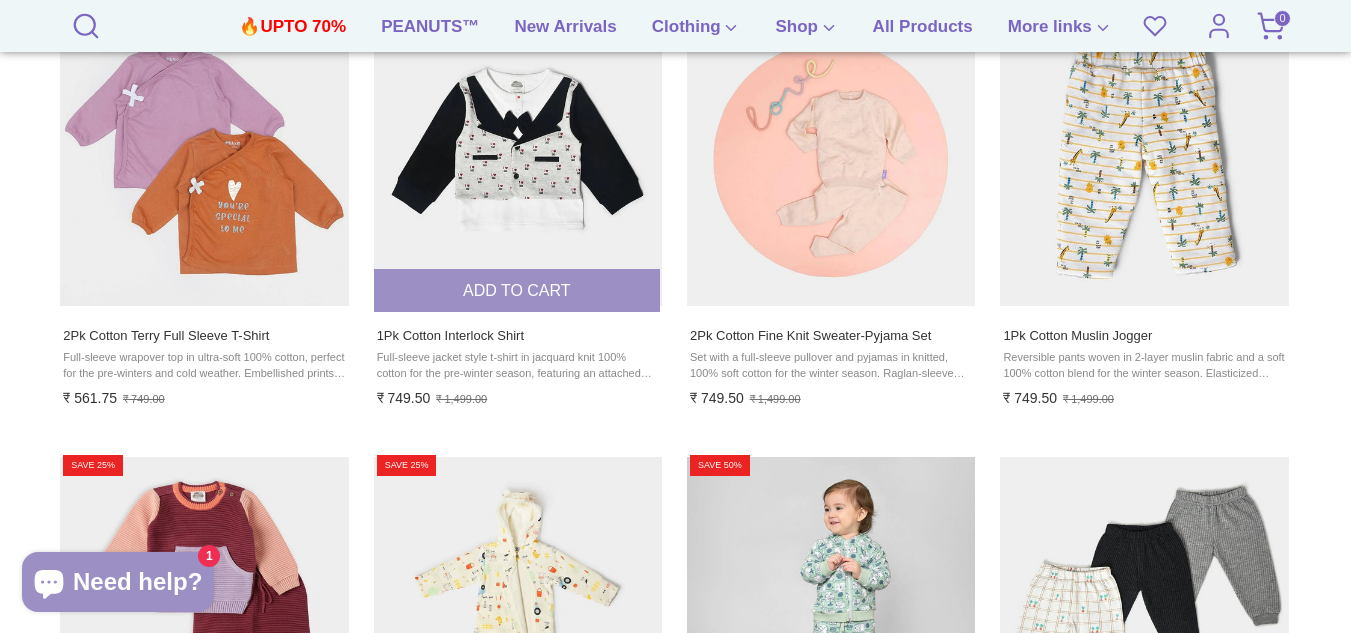 click at bounding box center (518, 162) 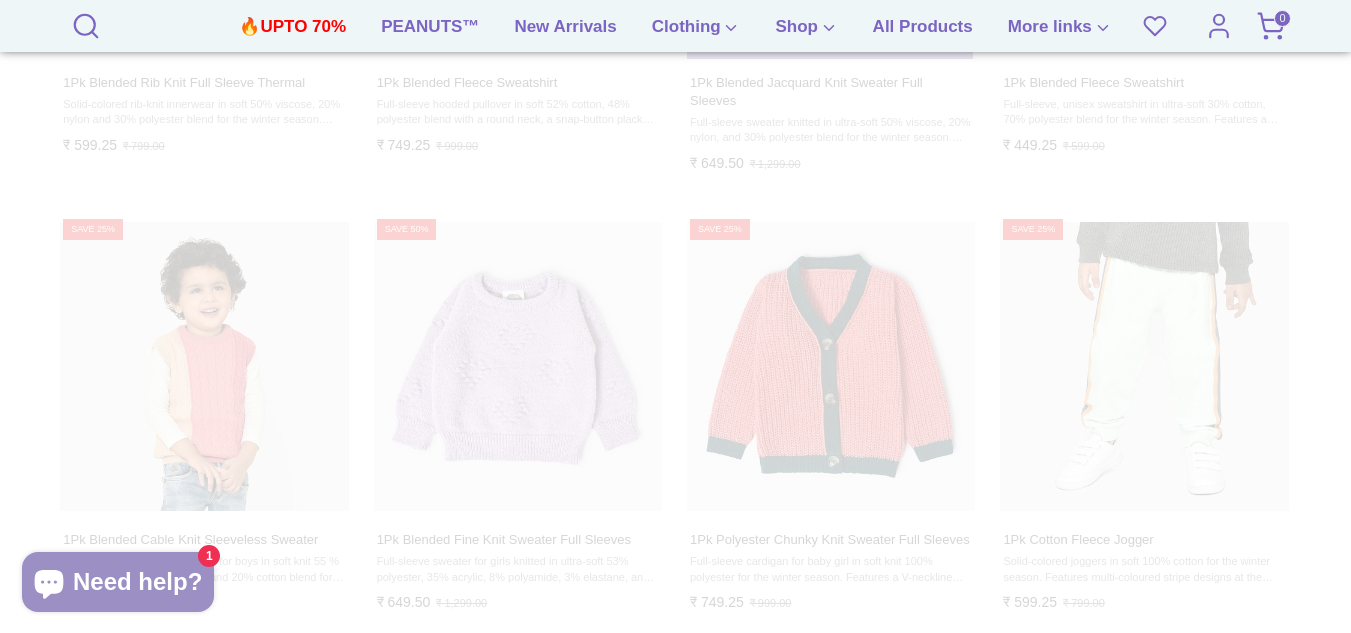 scroll, scrollTop: 13202, scrollLeft: 0, axis: vertical 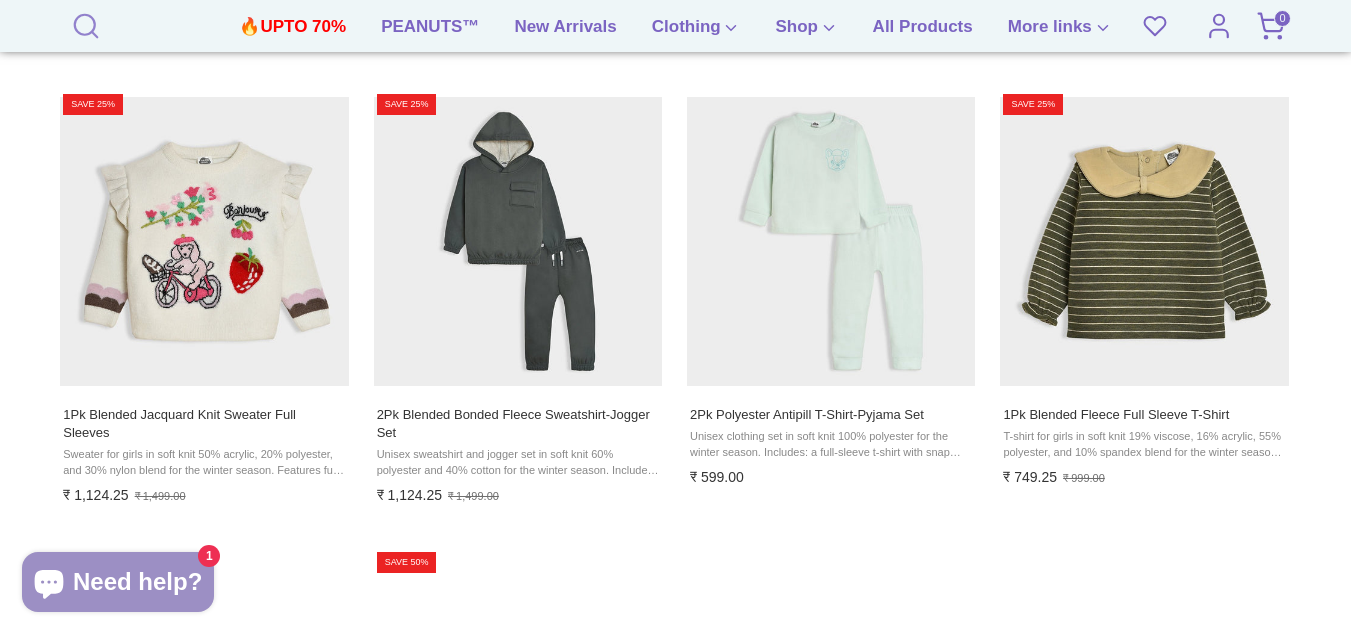 click 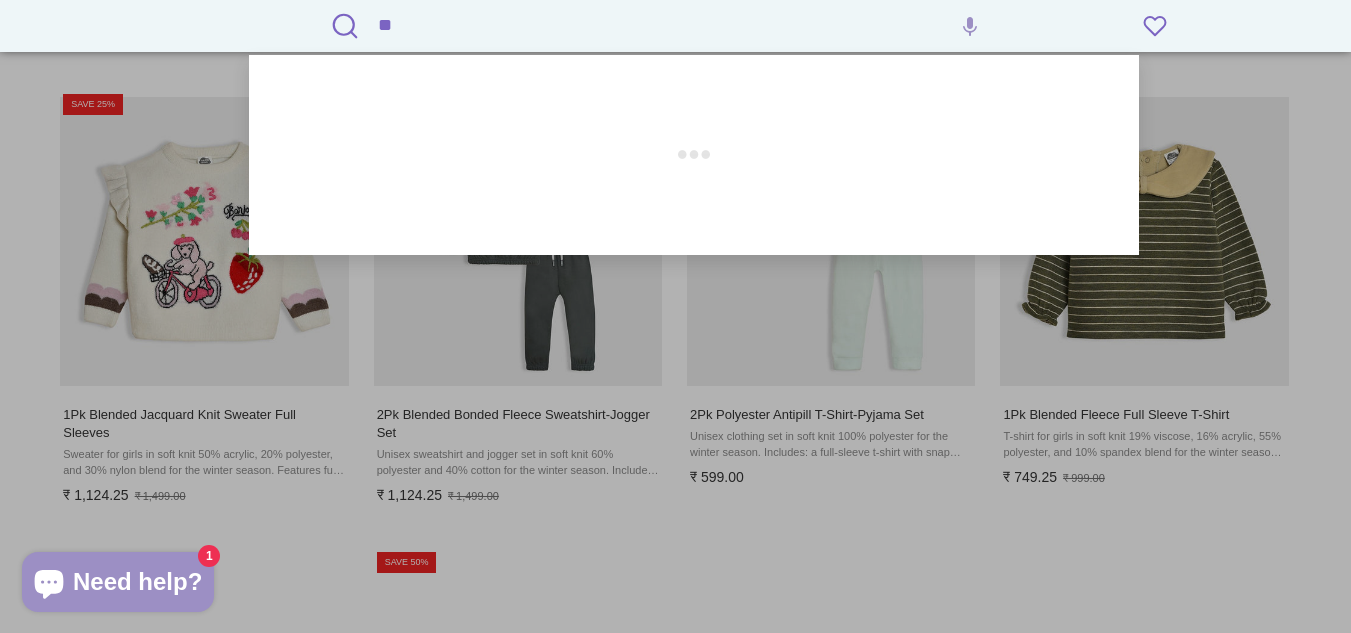 type on "*" 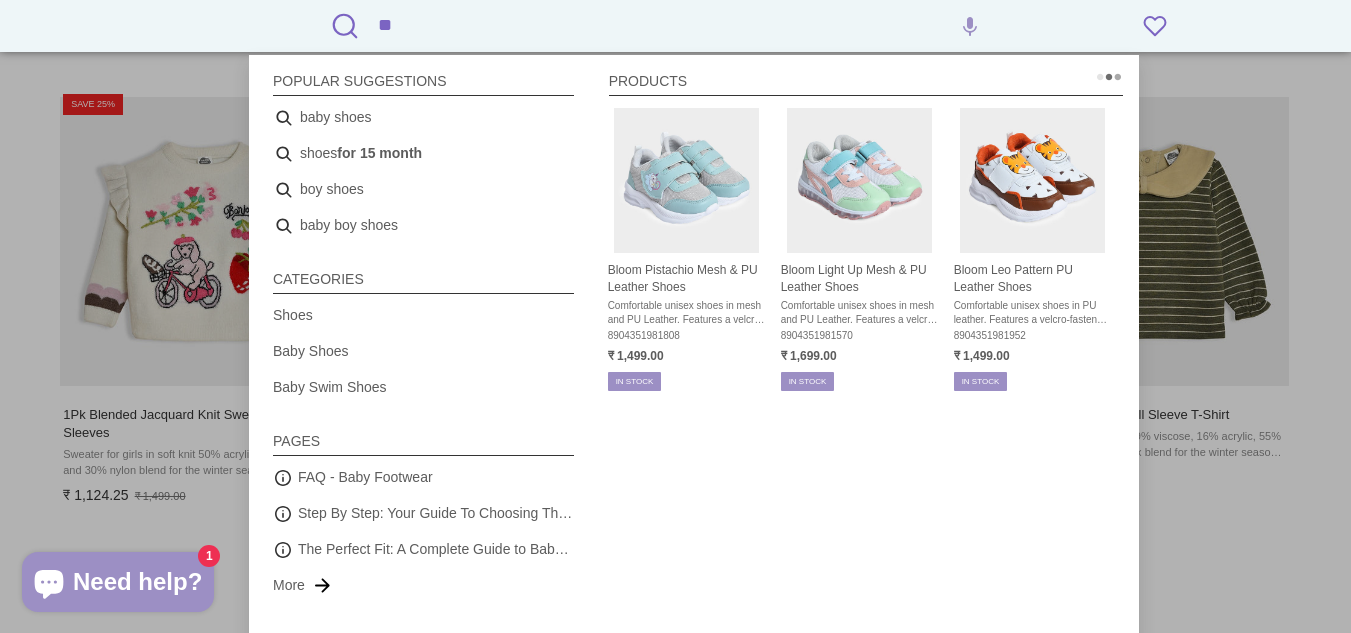 type on "*" 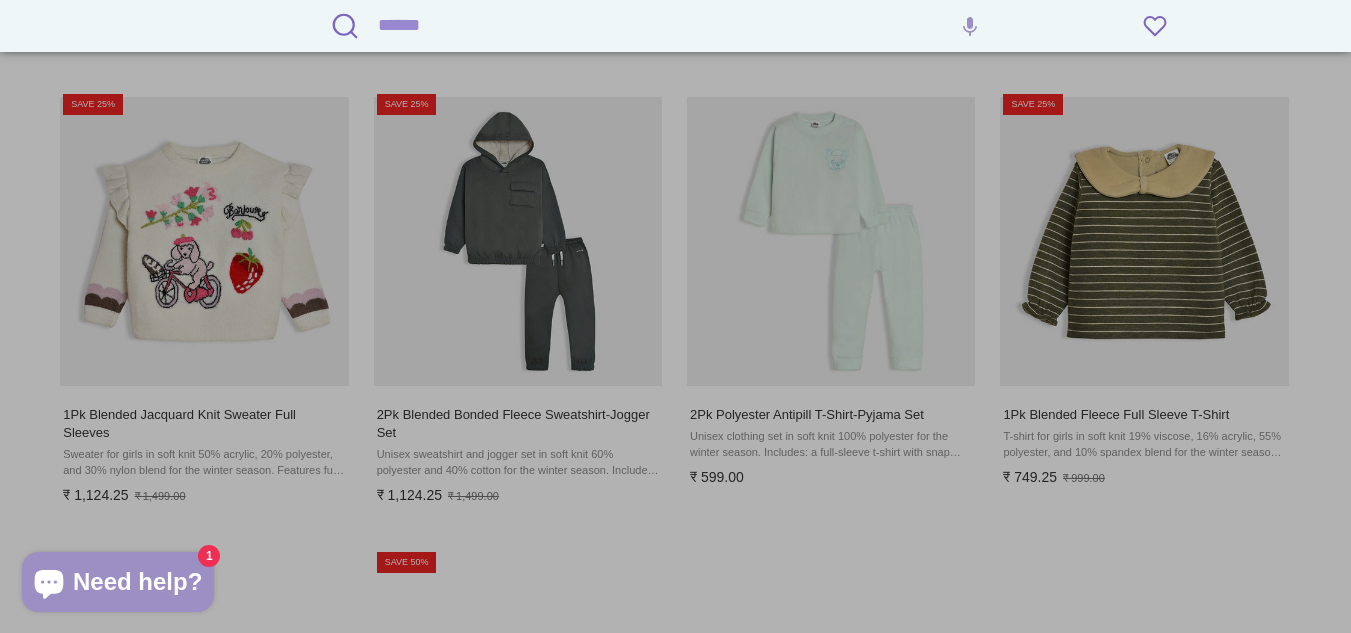 type on "*" 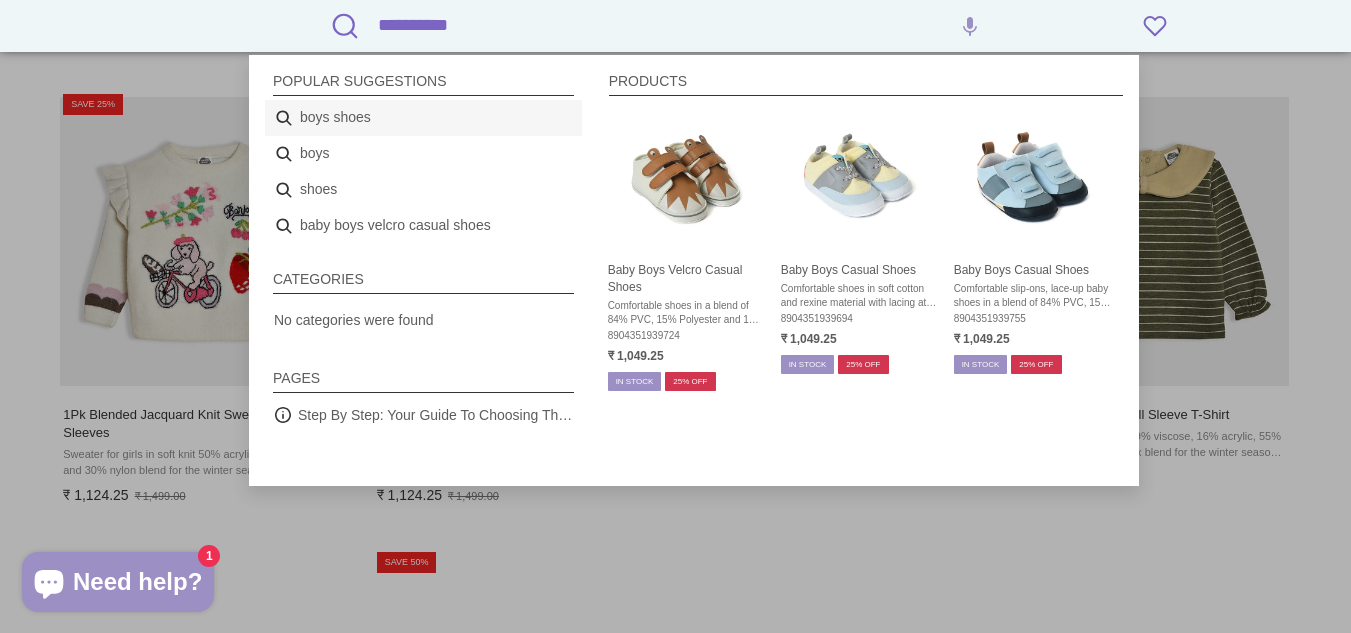 click on "boys shoes" at bounding box center [423, 118] 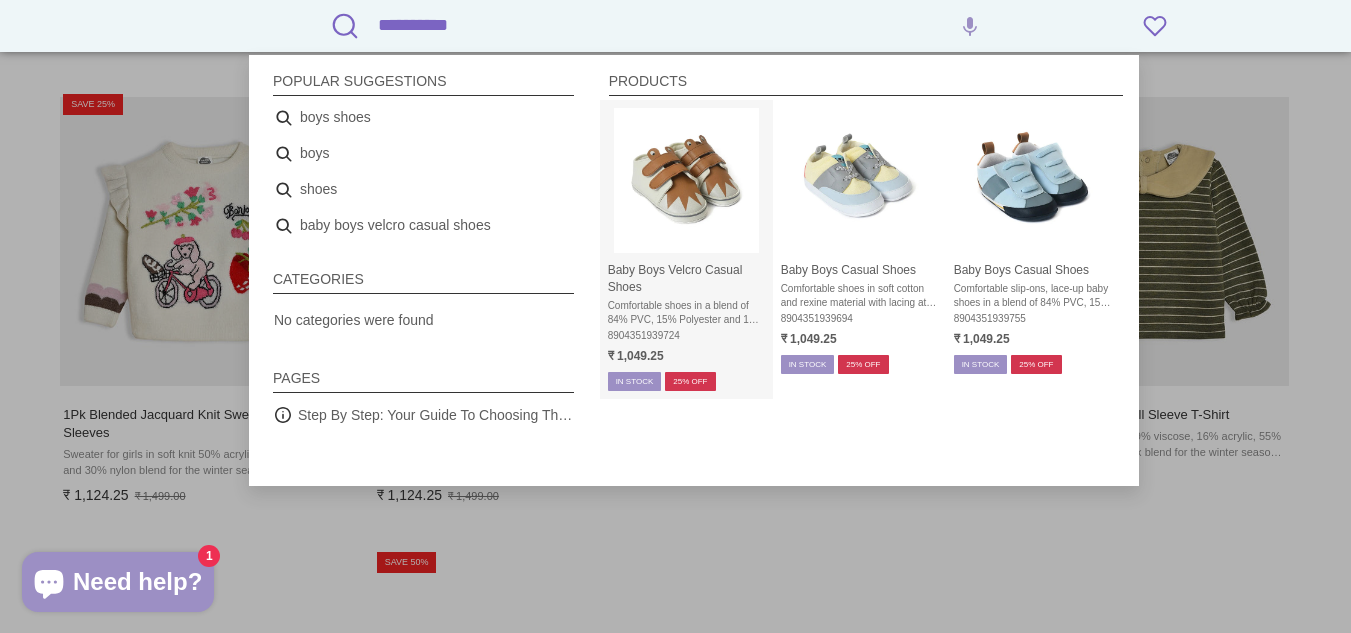 click at bounding box center [686, 180] 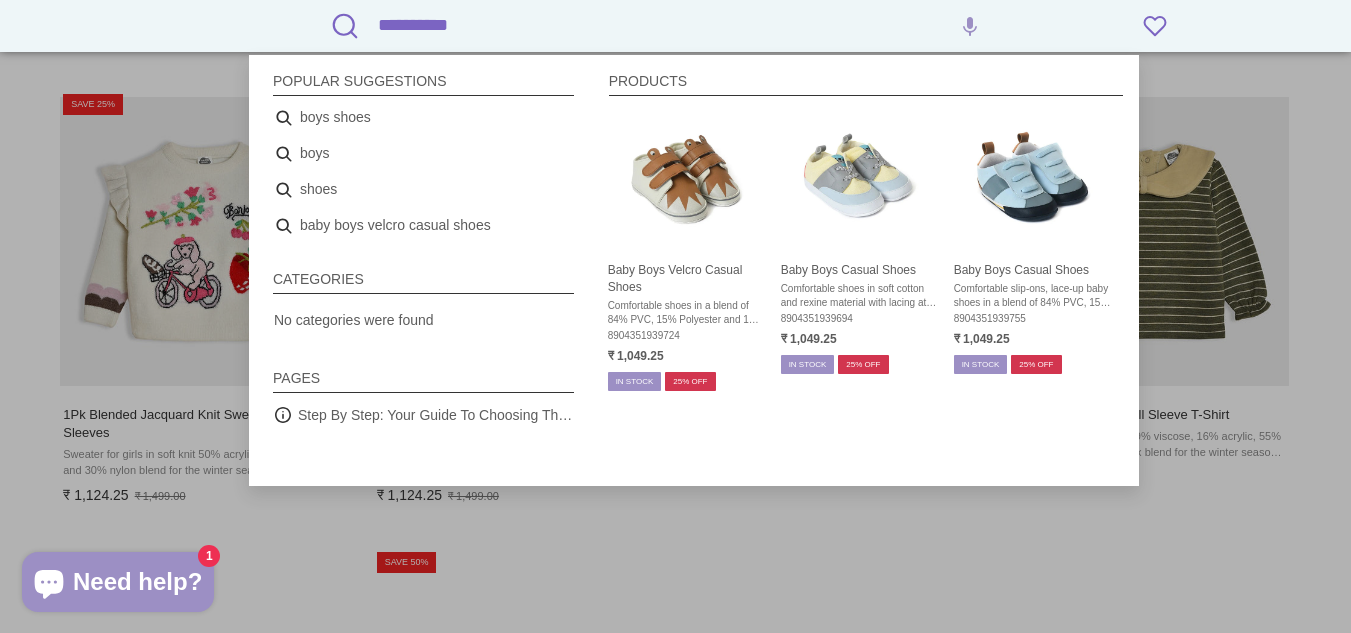 click at bounding box center [686, 180] 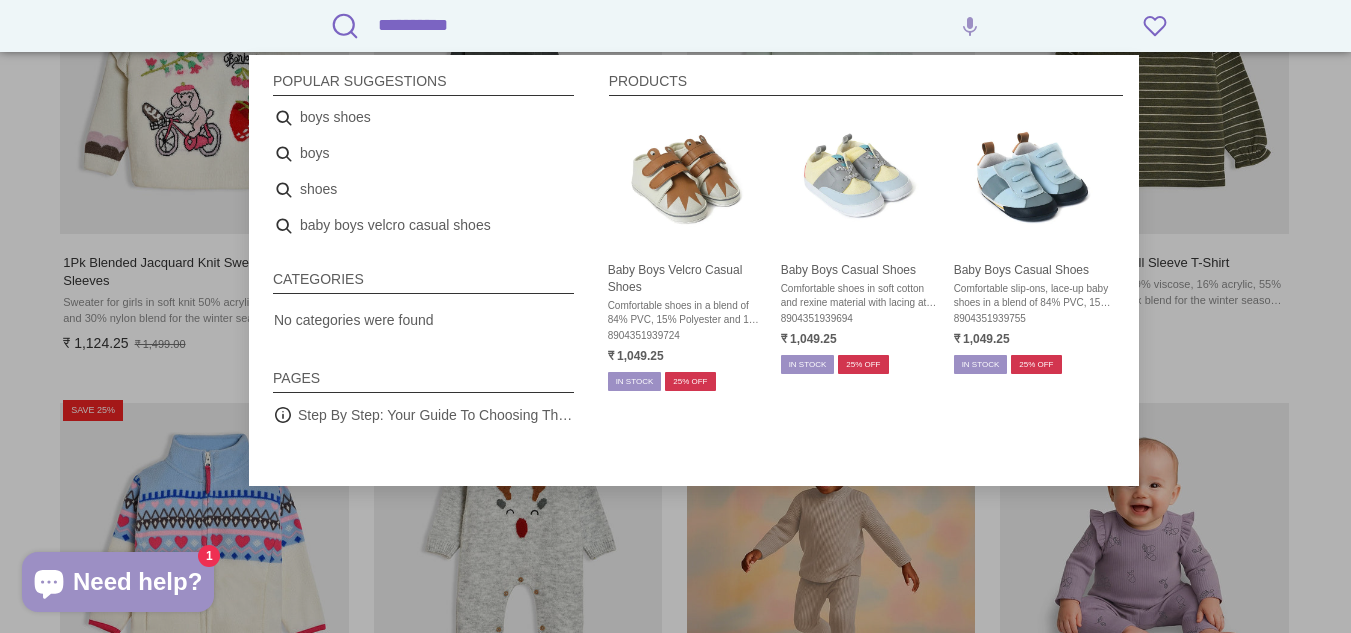 scroll, scrollTop: 17402, scrollLeft: 0, axis: vertical 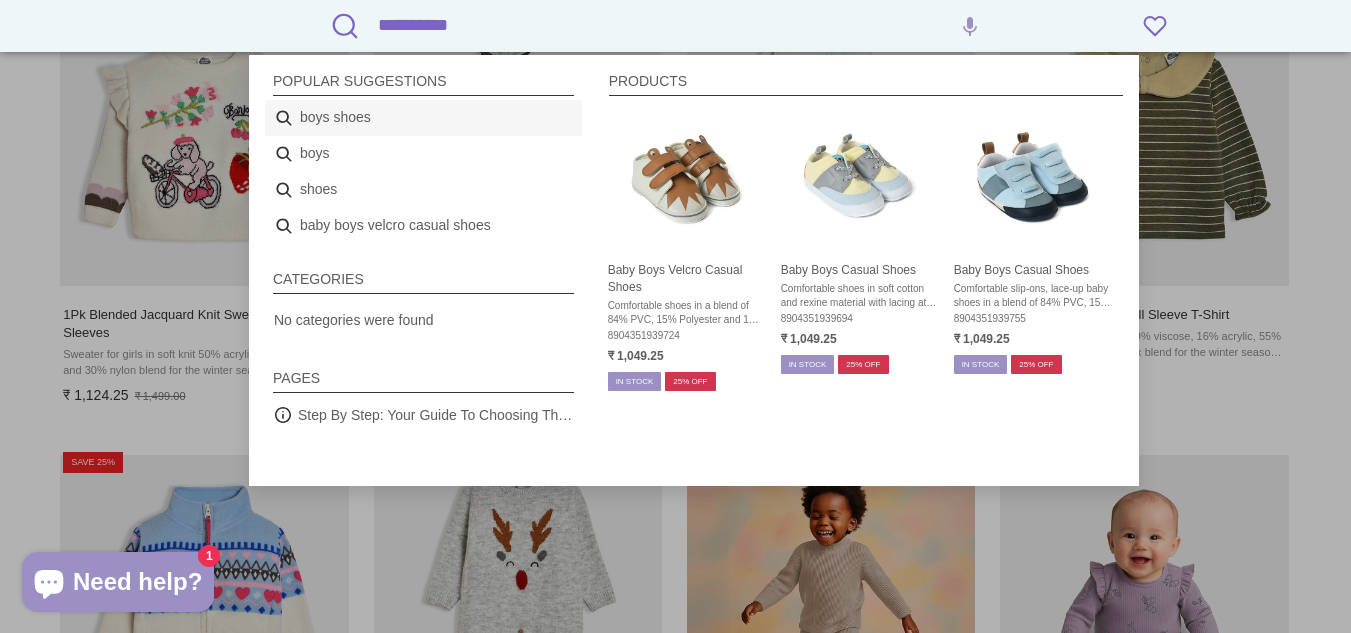 drag, startPoint x: 355, startPoint y: 105, endPoint x: 349, endPoint y: 131, distance: 26.683329 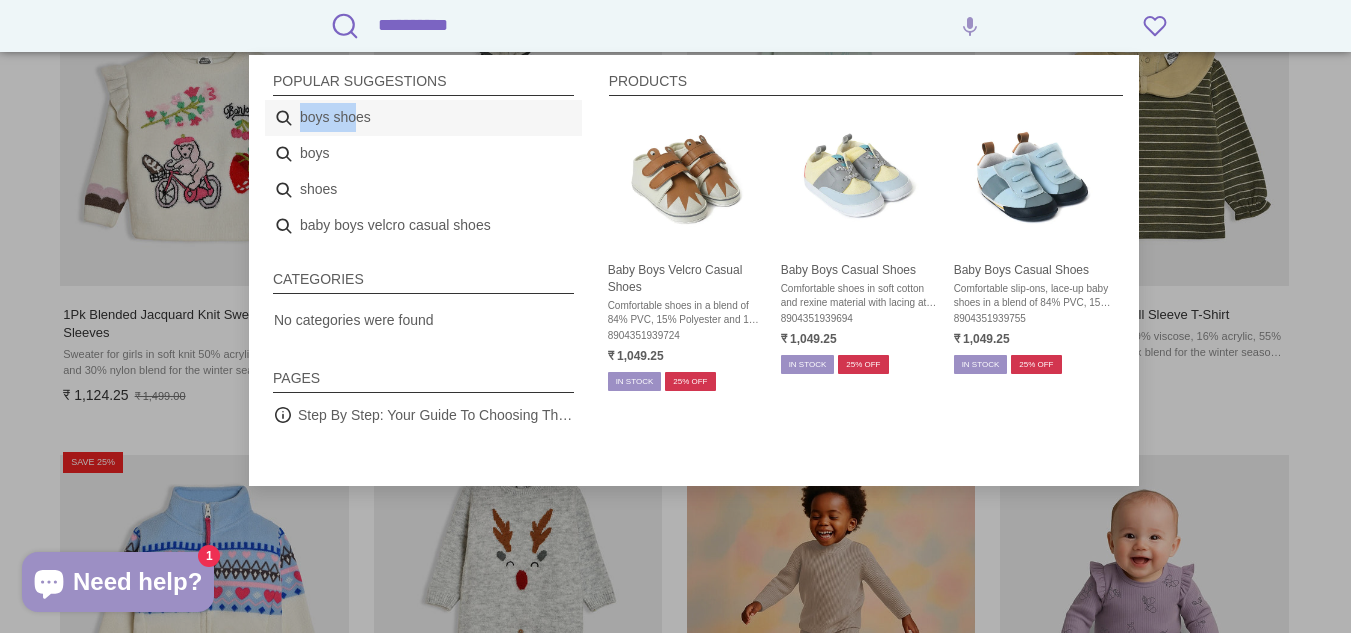 click on "boys shoes" at bounding box center (423, 118) 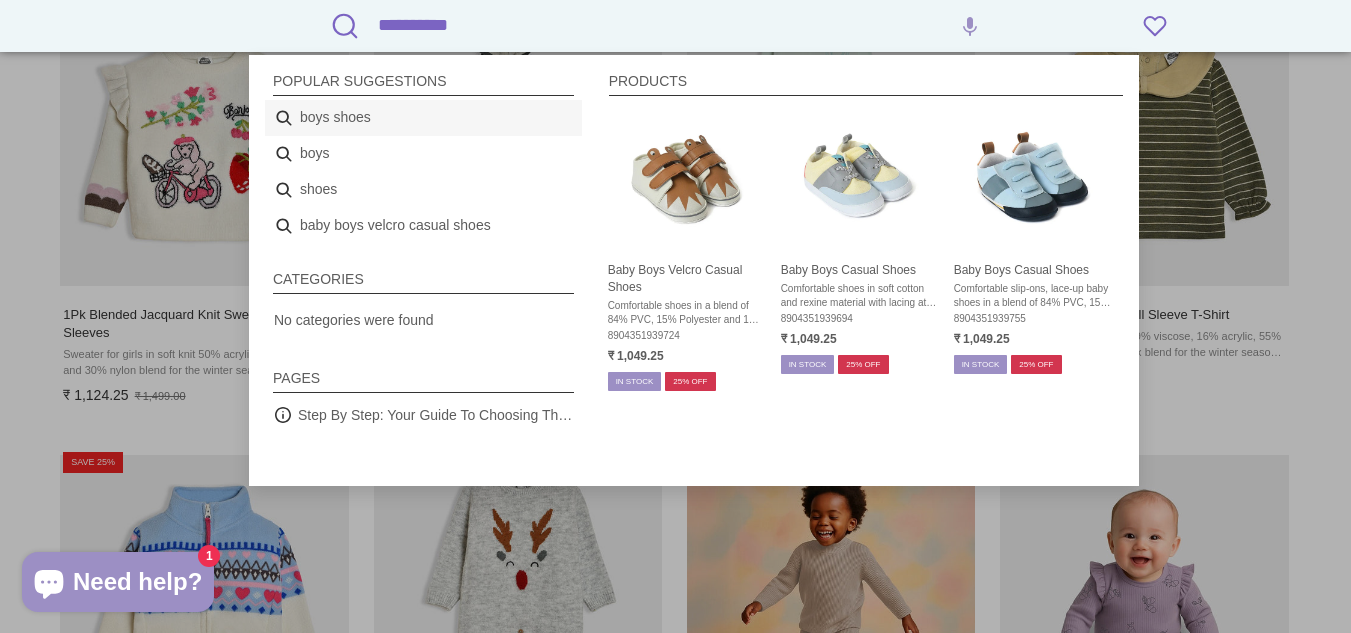 click on "boys shoes" at bounding box center (423, 118) 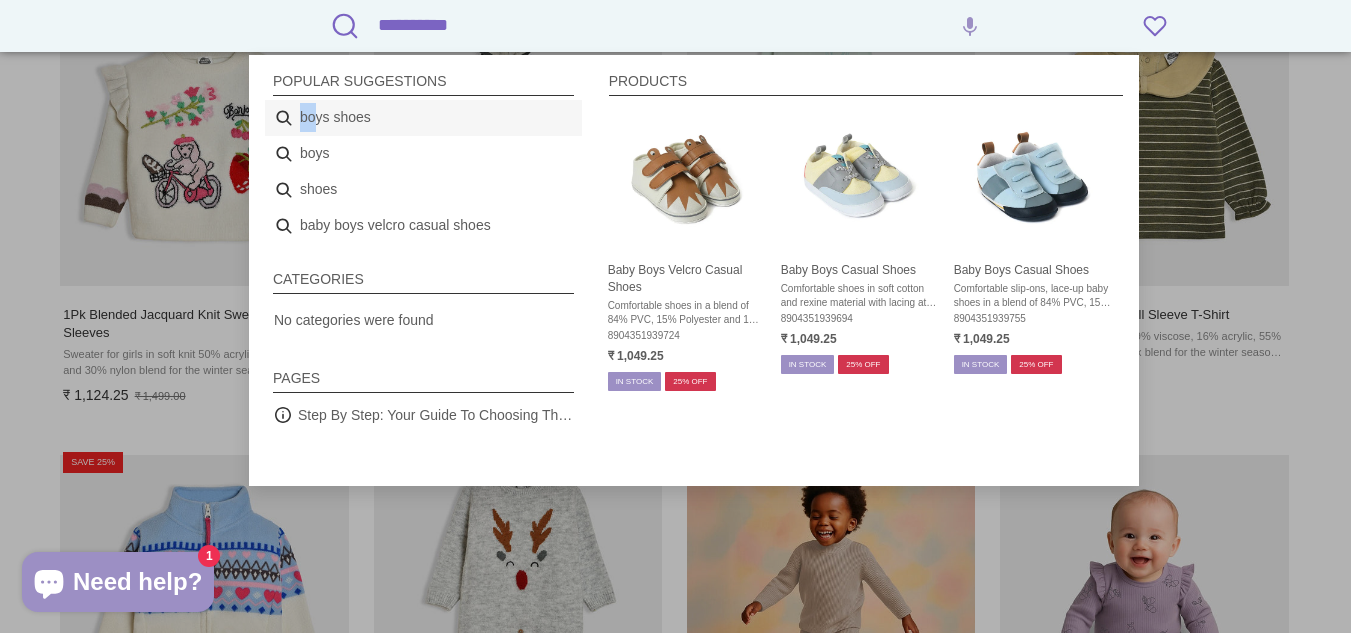 drag, startPoint x: 312, startPoint y: 119, endPoint x: 277, endPoint y: 128, distance: 36.138622 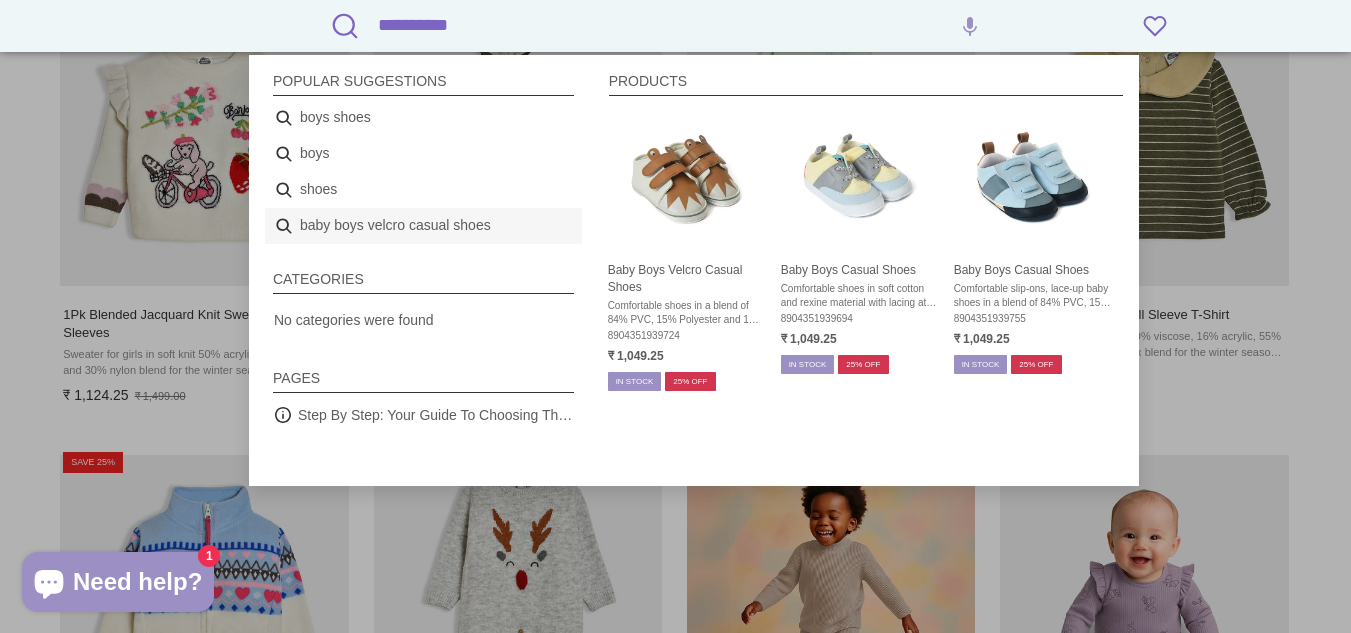 click on "baby boys velcro casual shoes" at bounding box center [423, 226] 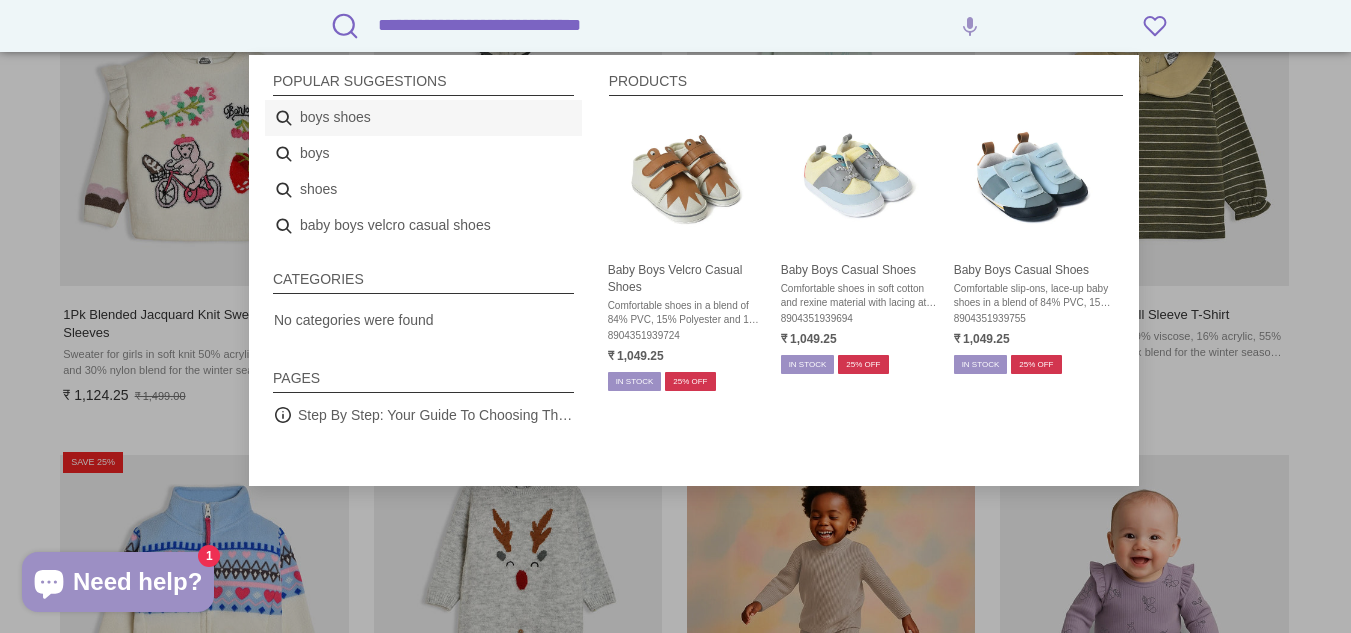 click on "boys shoes" at bounding box center (423, 118) 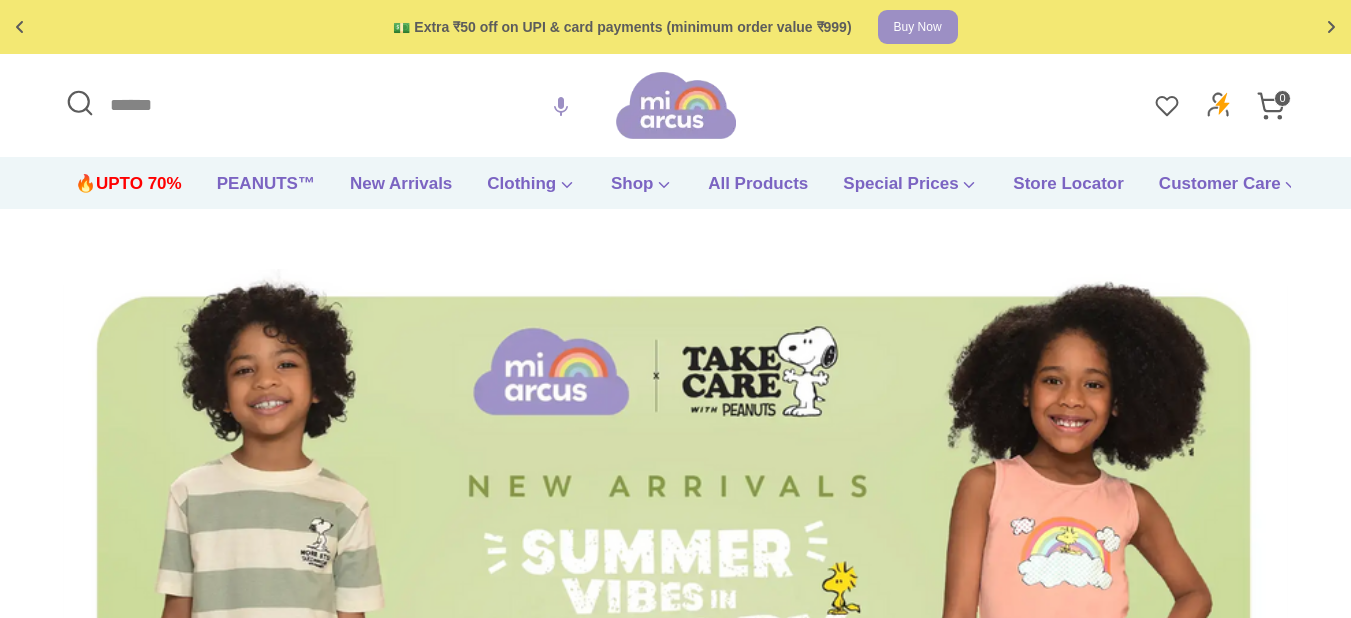 scroll, scrollTop: 0, scrollLeft: 0, axis: both 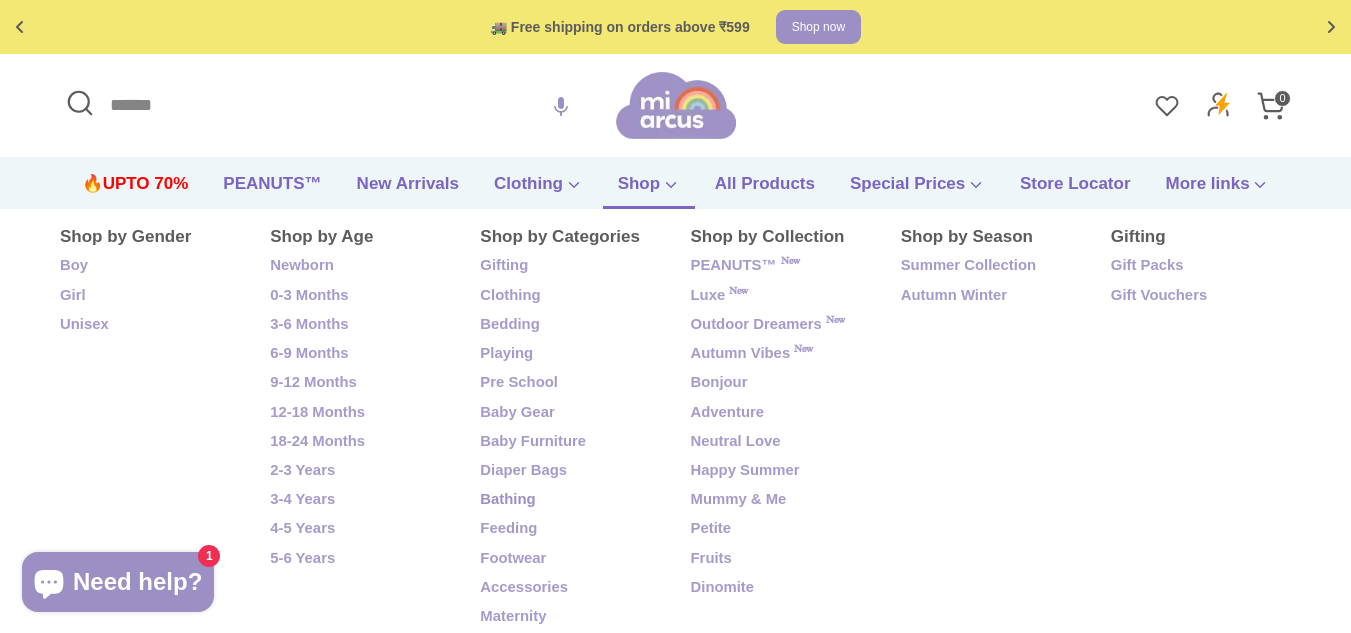 click on "Bathing" at bounding box center (570, 500) 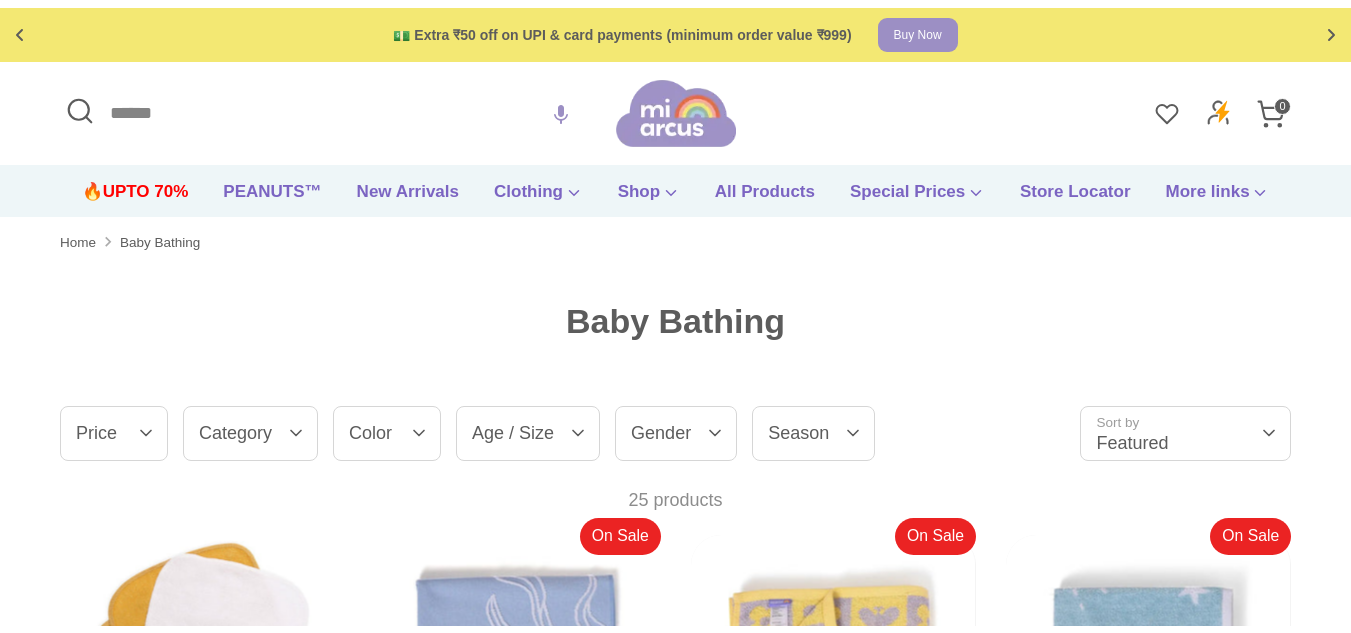scroll, scrollTop: 0, scrollLeft: 0, axis: both 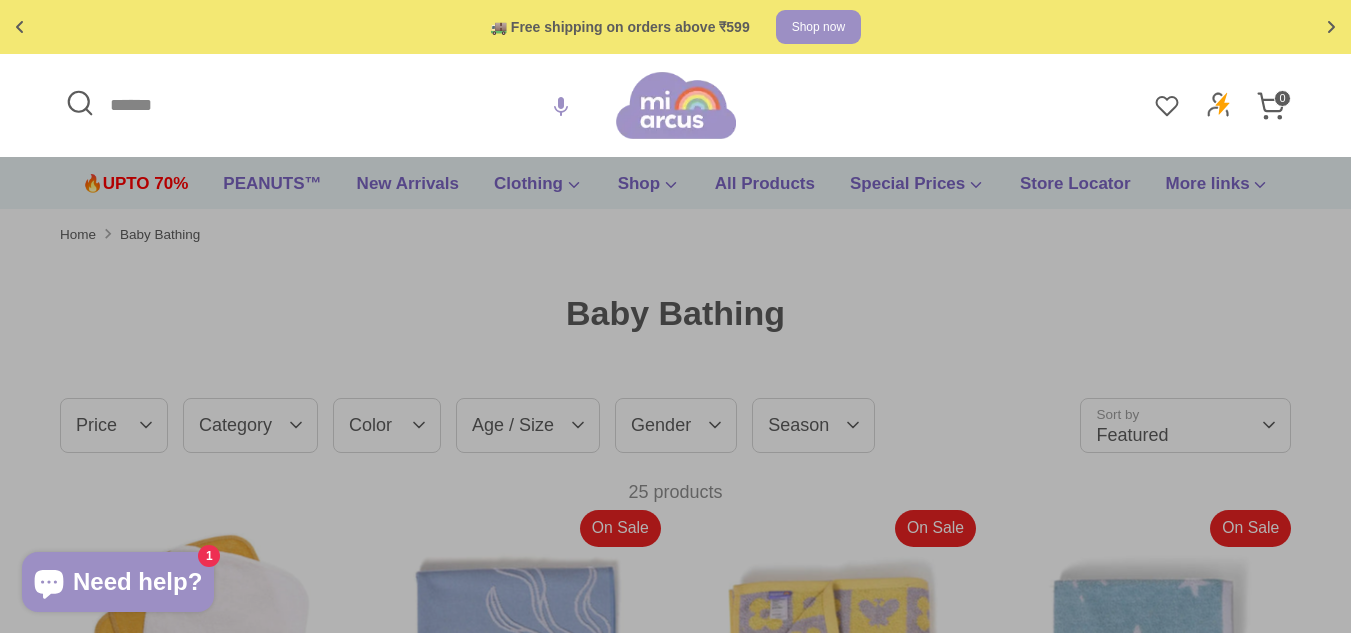 click on "Search" at bounding box center [338, 105] 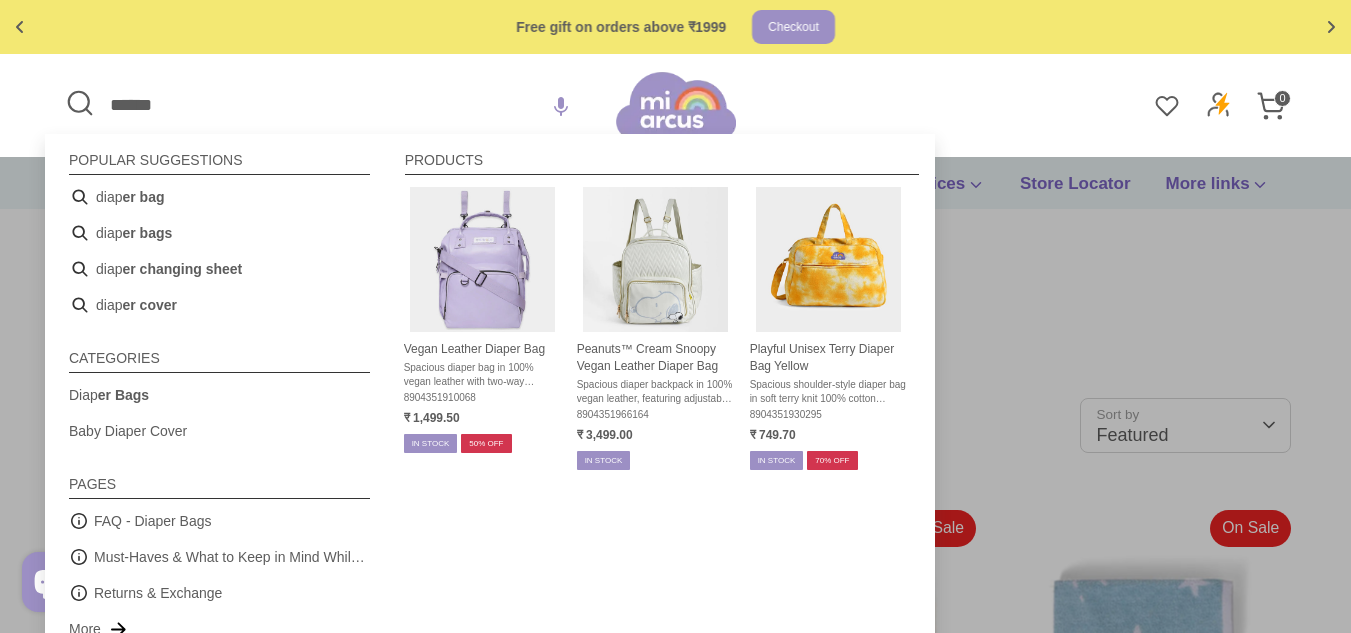 type on "******" 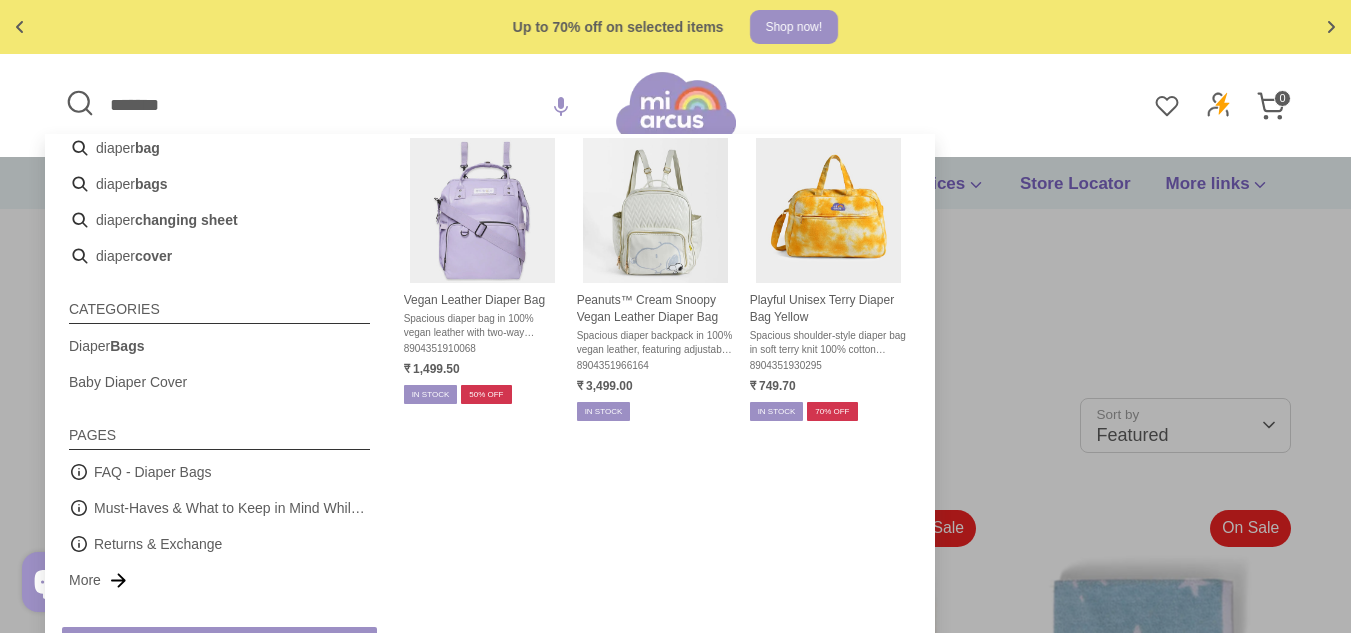 scroll, scrollTop: 0, scrollLeft: 0, axis: both 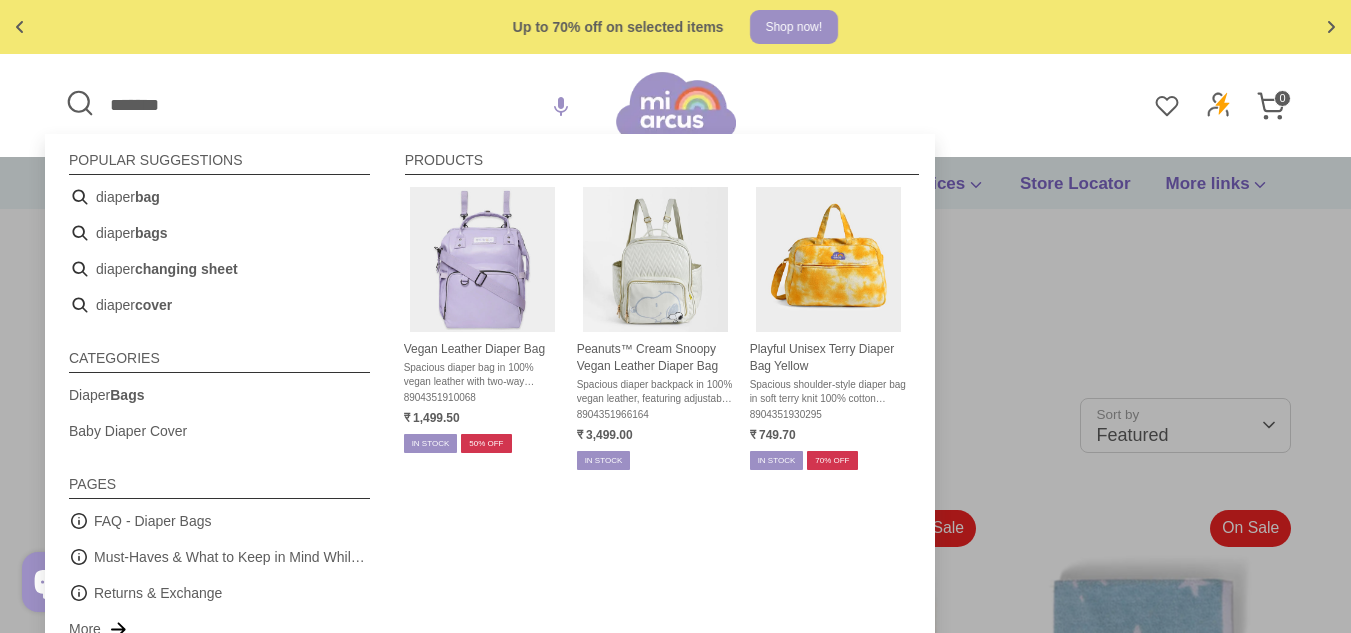 drag, startPoint x: 189, startPoint y: 108, endPoint x: 0, endPoint y: 100, distance: 189.16924 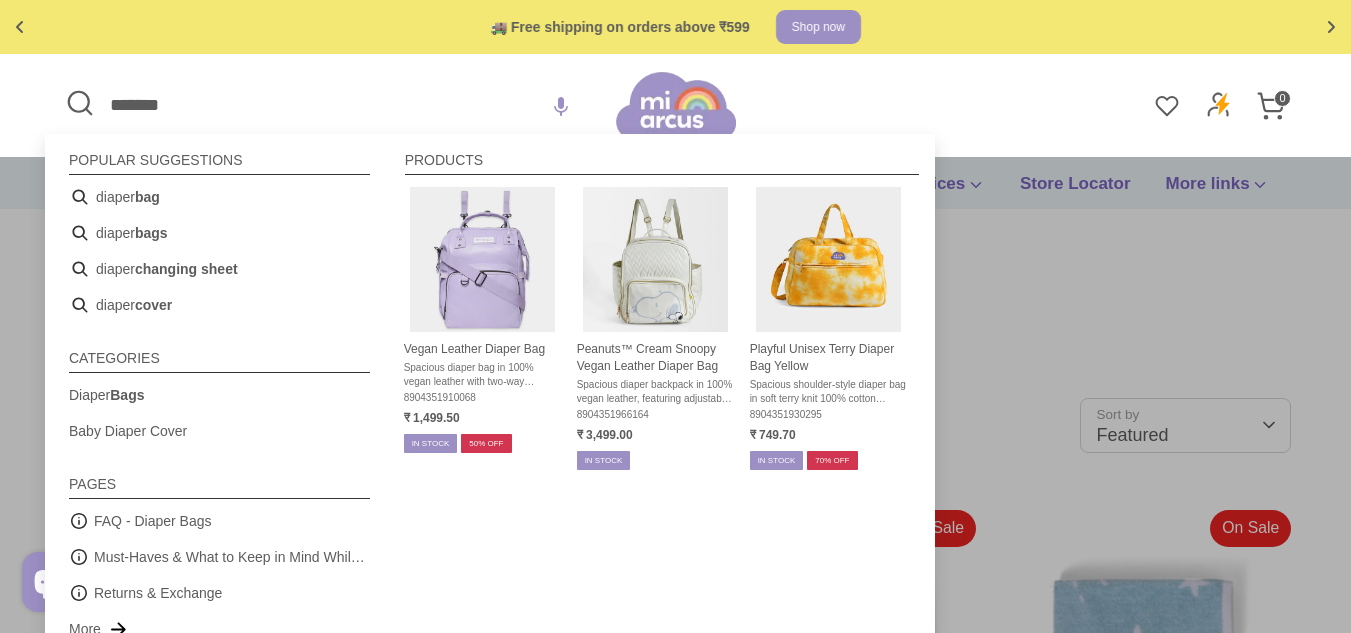 type 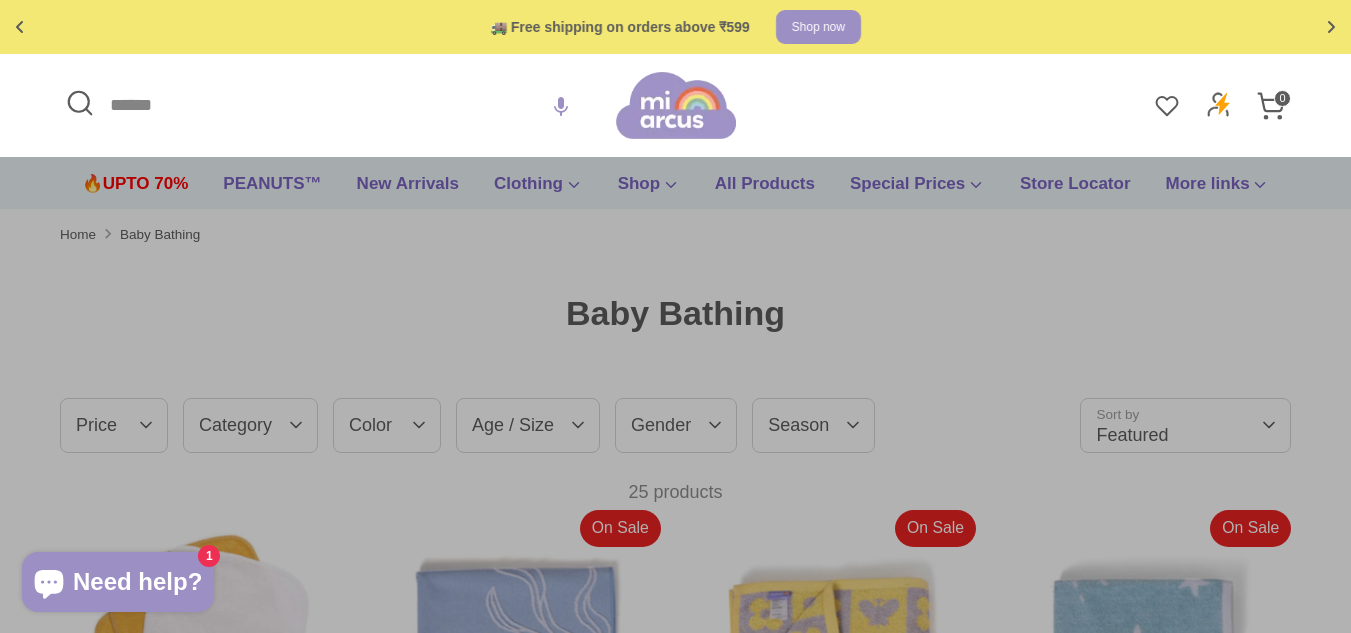 click on "🚚 Free shipping on orders above ₹599 Shop now Free gift on orders above ₹1999 Checkout 💵 Extra ₹50 off on UPI & card payments (minimum order value ₹999) Buy Now Up to 70% off on selected items Shop now! 🚚 Free shipping on orders above ₹599 Shop now Free gift on orders above ₹1999 Checkout 💵 Extra ₹50 off on UPI & card payments (minimum order value ₹999) Buy Now Up to 70% off on selected items Shop now!
✅ Product added to cart!
Baby Towels: Buy Baby Blankets & Baby Bathrobe Online India At MiArcus" at bounding box center [675, 1951] 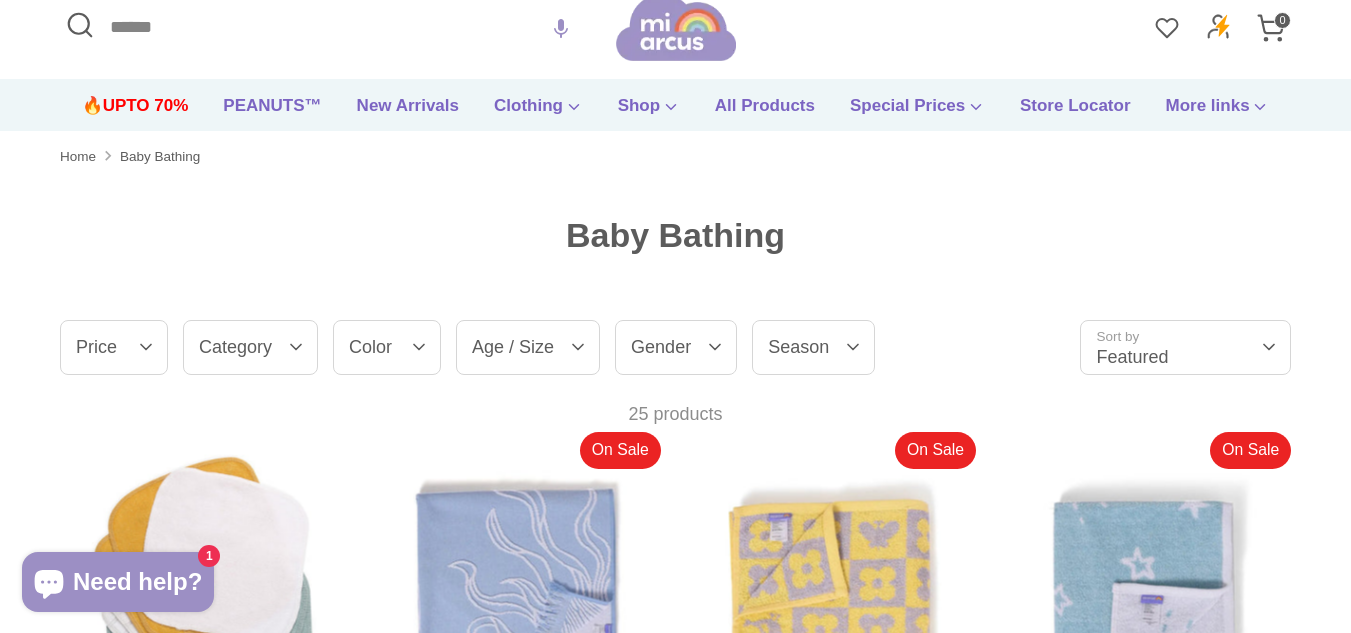 scroll, scrollTop: 0, scrollLeft: 0, axis: both 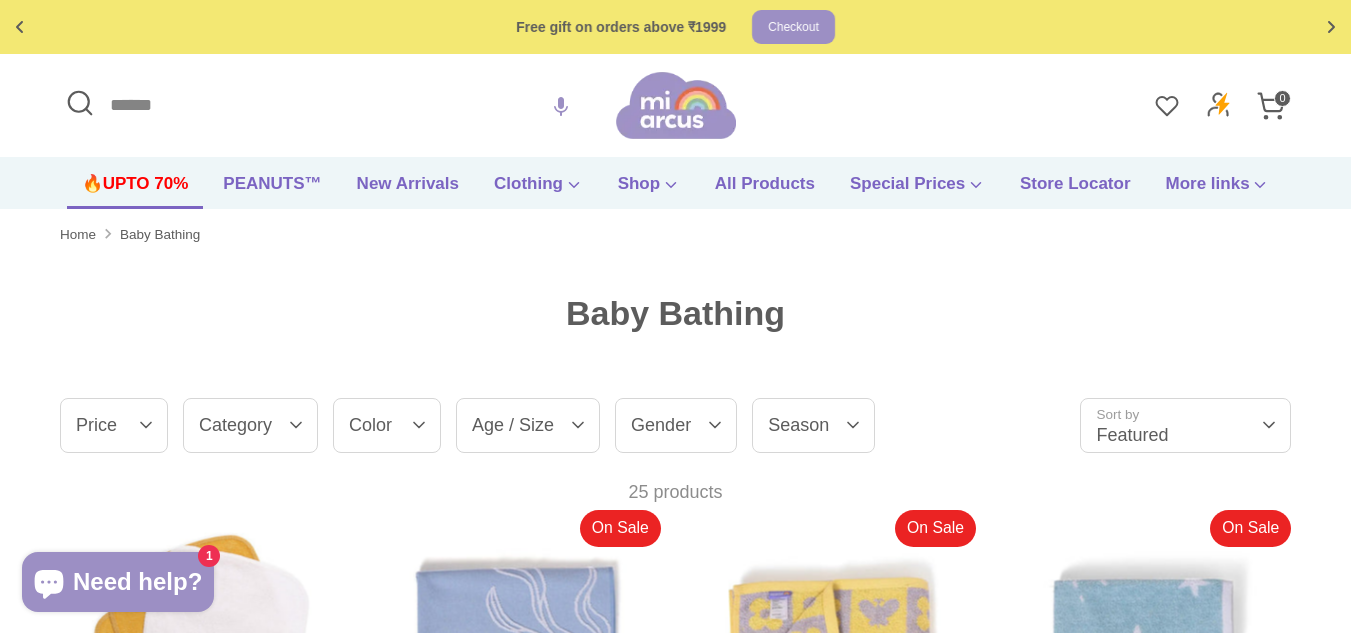 click on "🔥UPTO 70%" at bounding box center [135, 190] 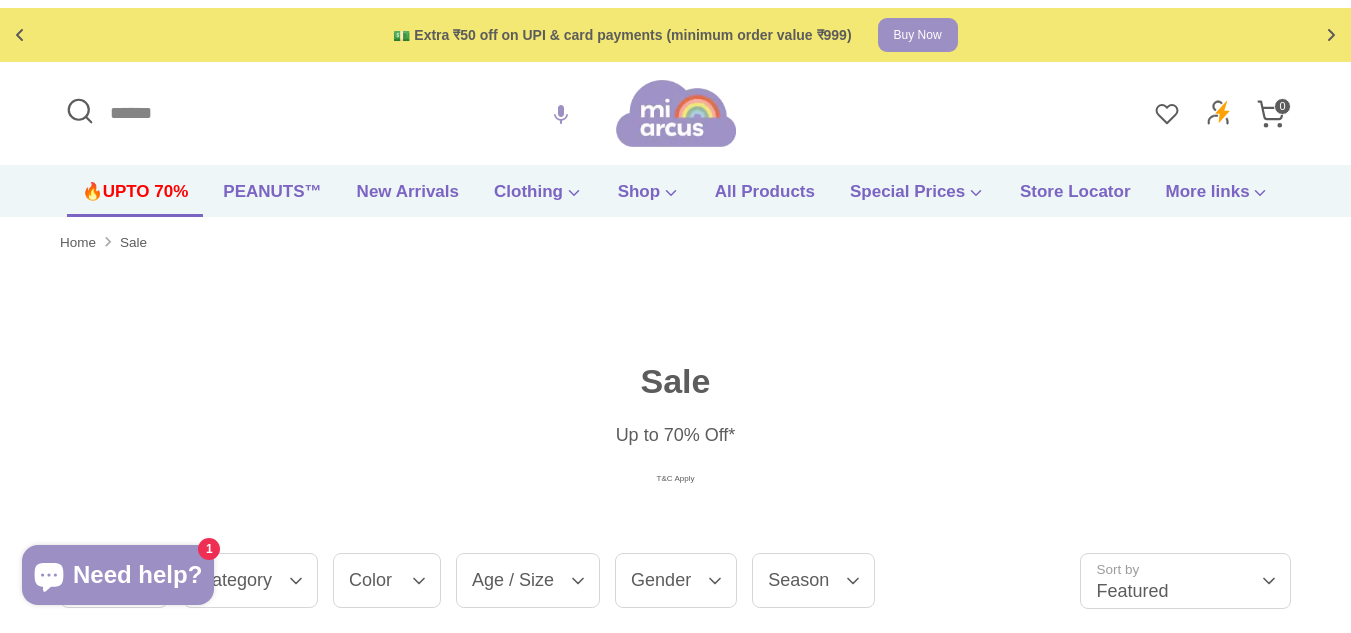 scroll, scrollTop: 0, scrollLeft: 0, axis: both 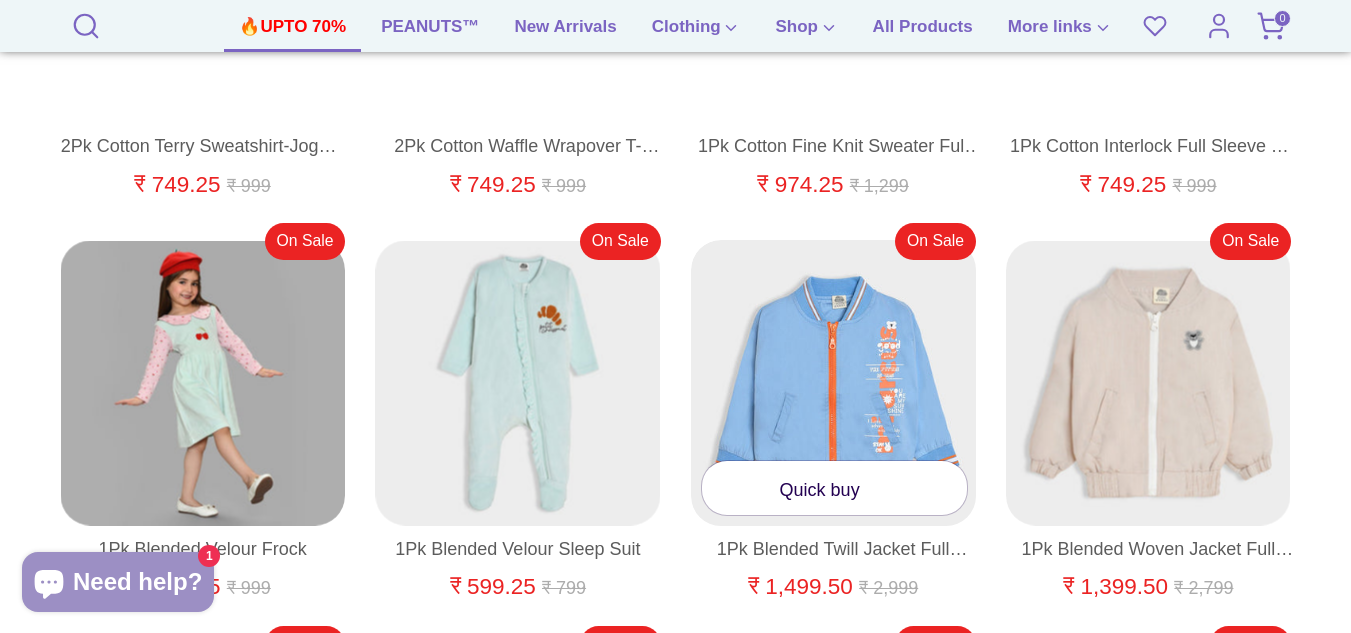 click at bounding box center (834, 383) 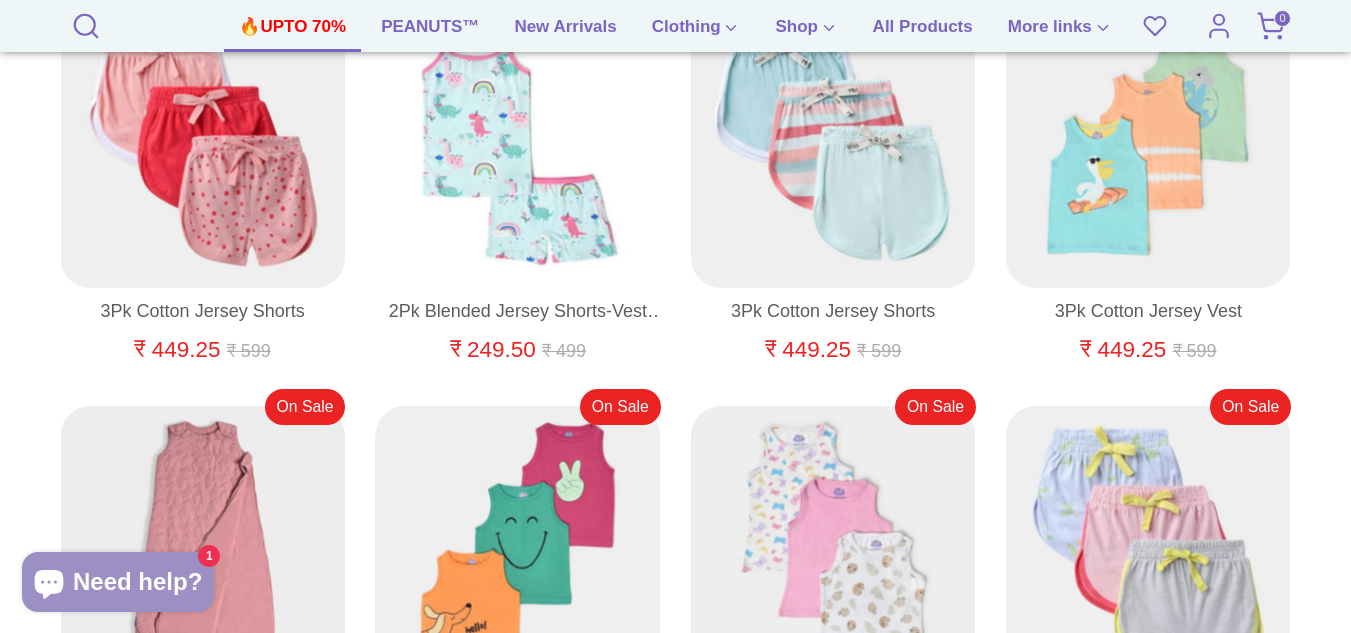 scroll, scrollTop: 21216, scrollLeft: 0, axis: vertical 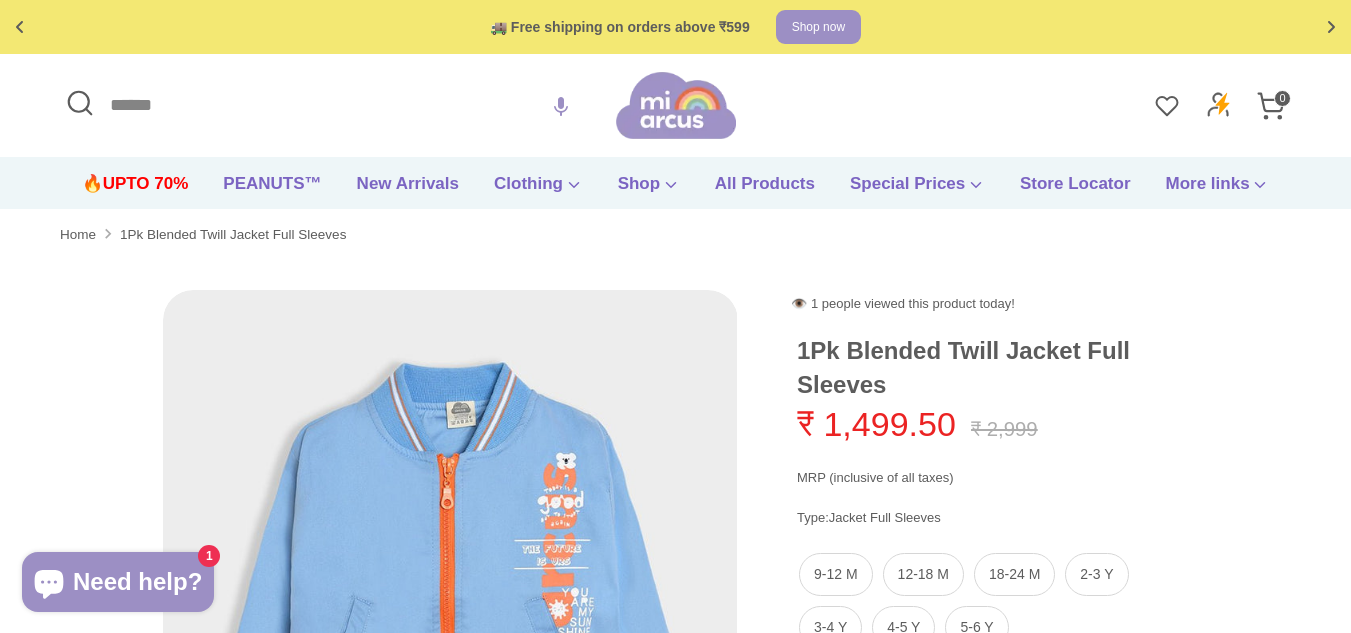 click on "Search" at bounding box center [338, 105] 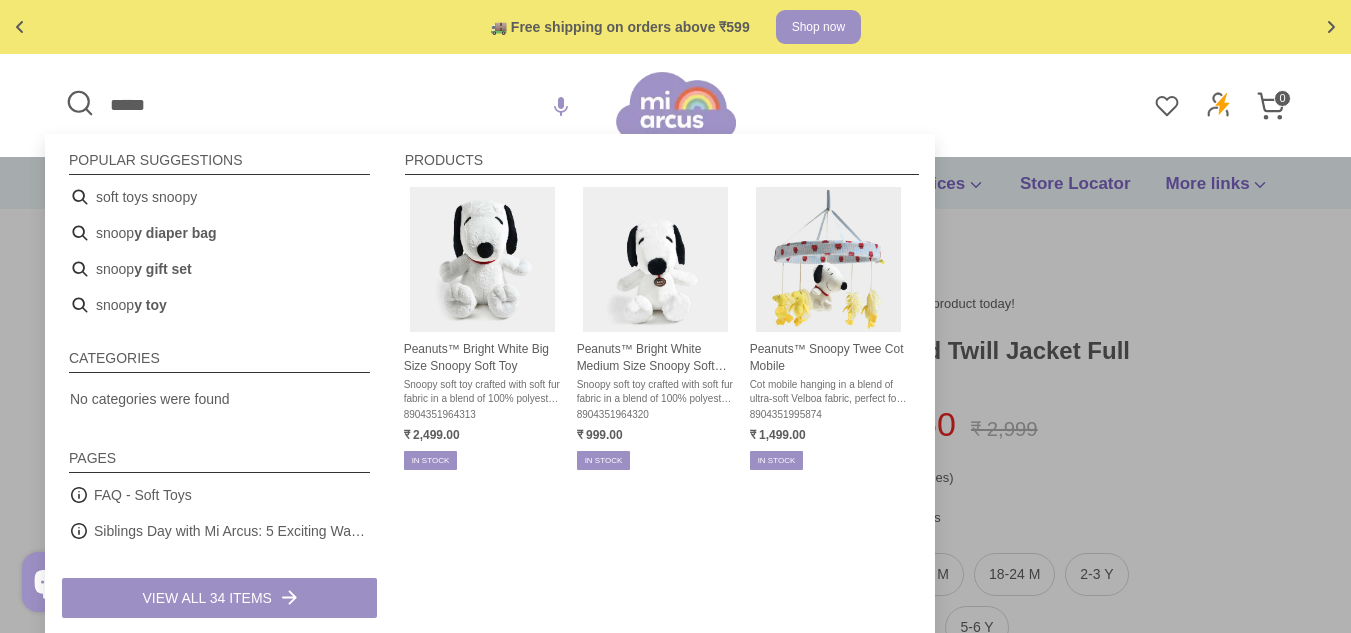 type on "*****" 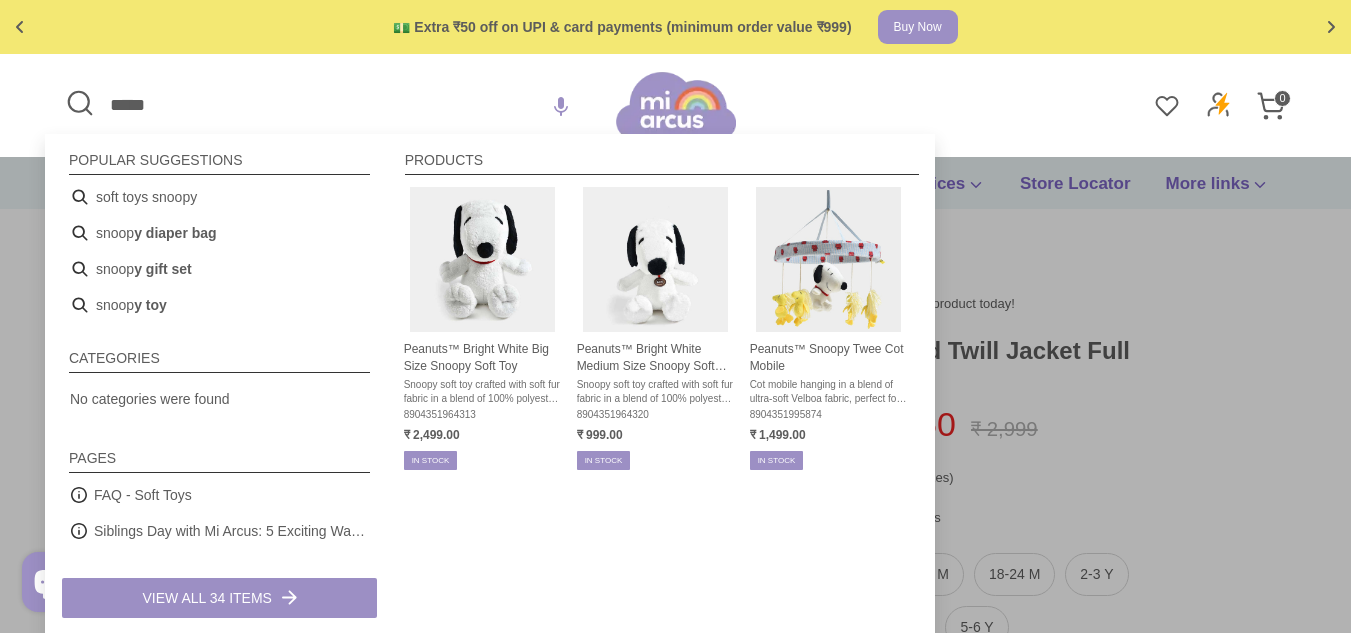 drag, startPoint x: 244, startPoint y: 103, endPoint x: 0, endPoint y: 59, distance: 247.93547 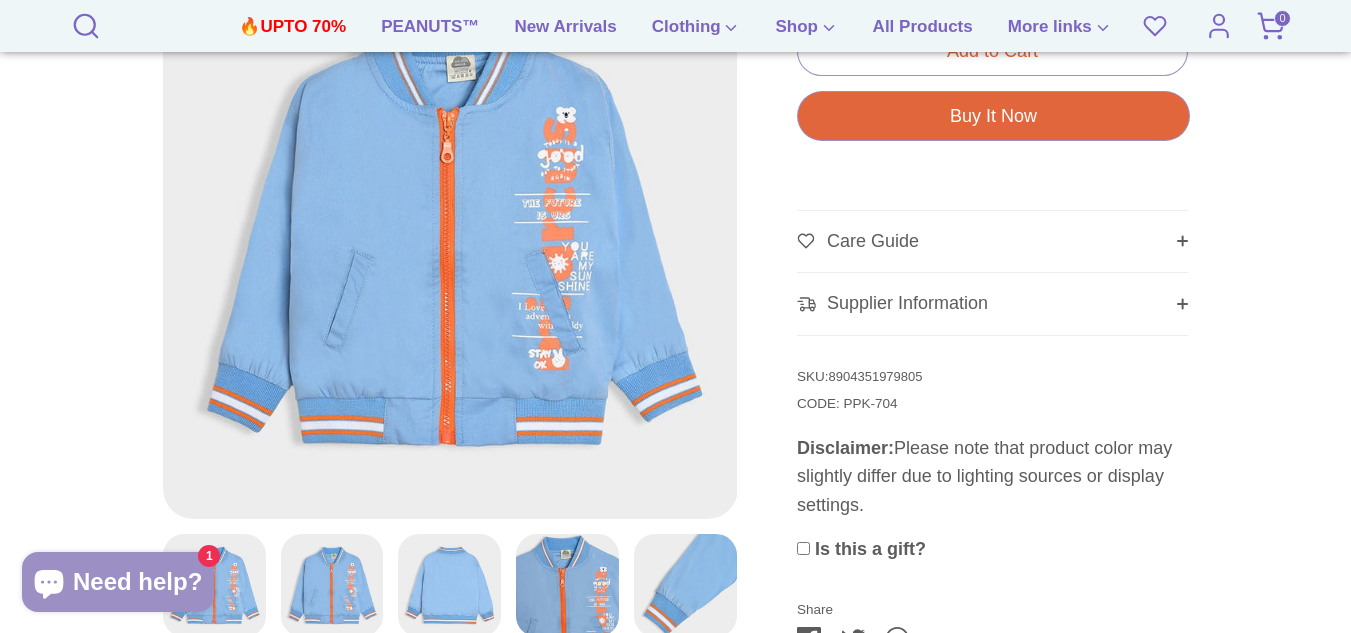scroll, scrollTop: 801, scrollLeft: 0, axis: vertical 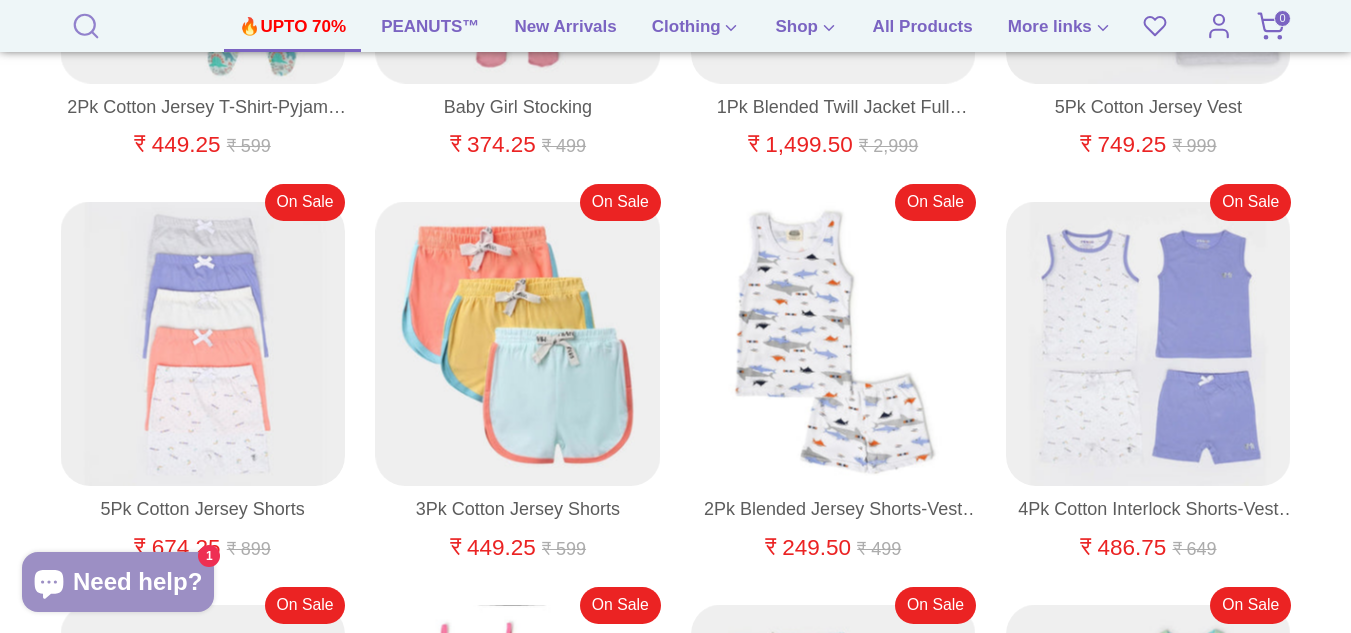 click 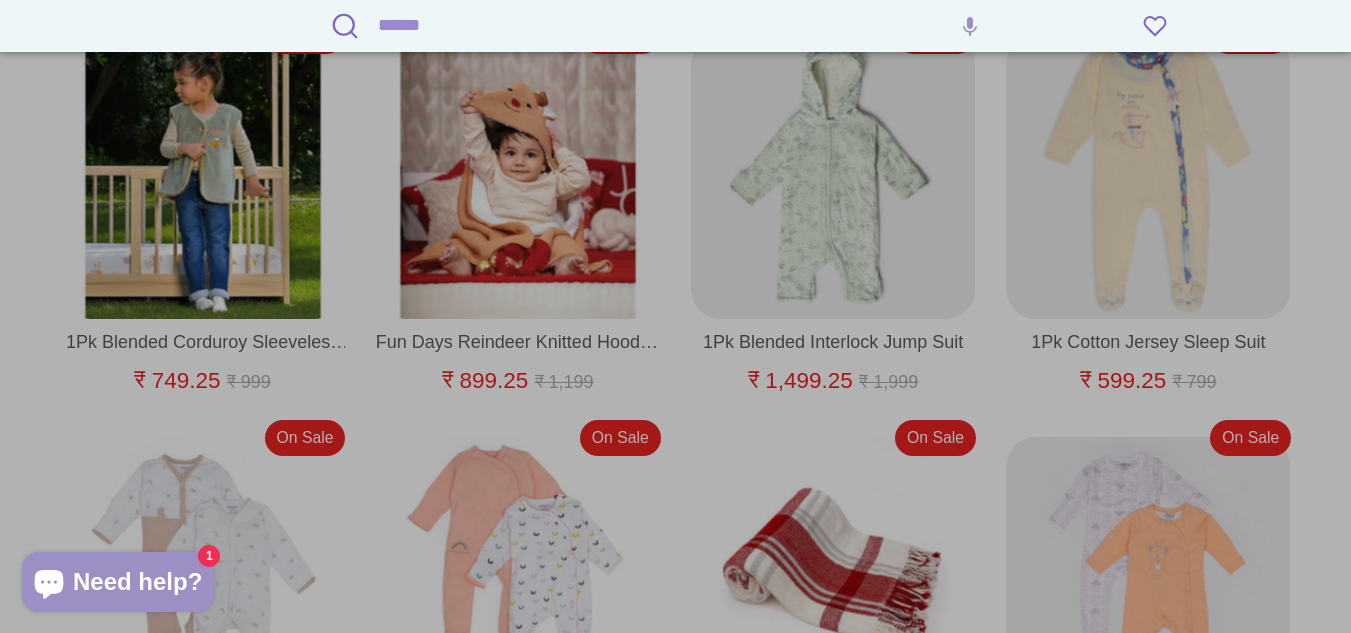 scroll, scrollTop: 0, scrollLeft: 0, axis: both 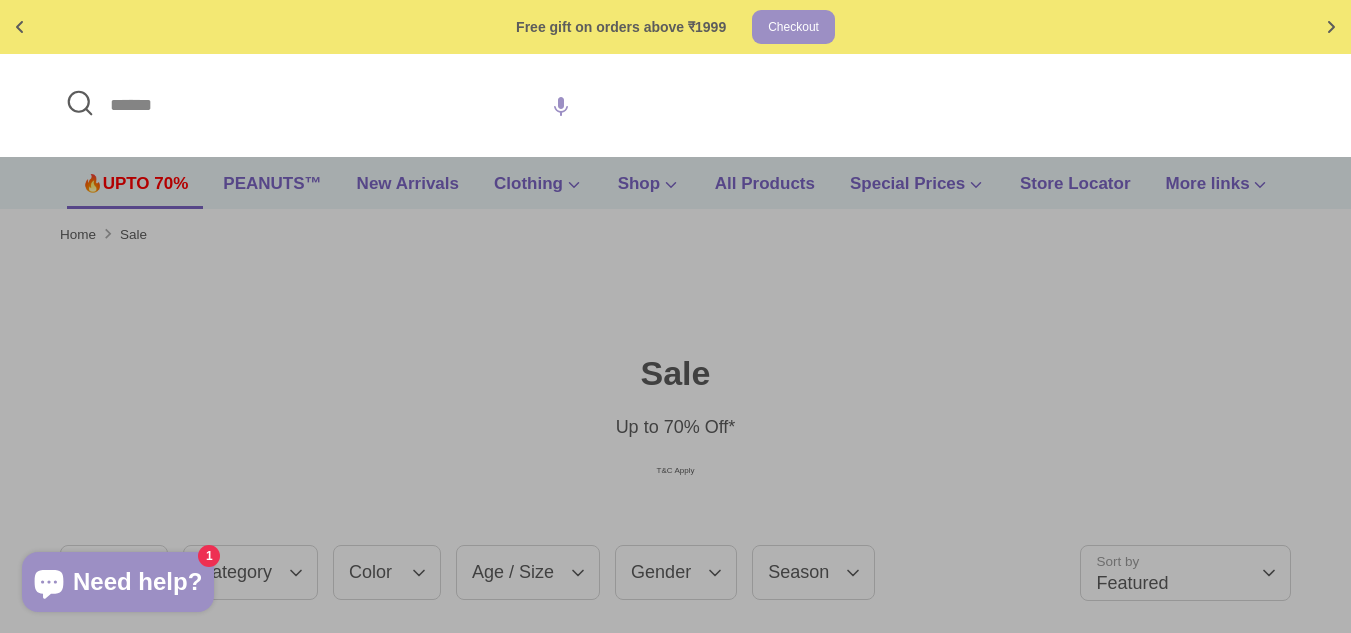 click 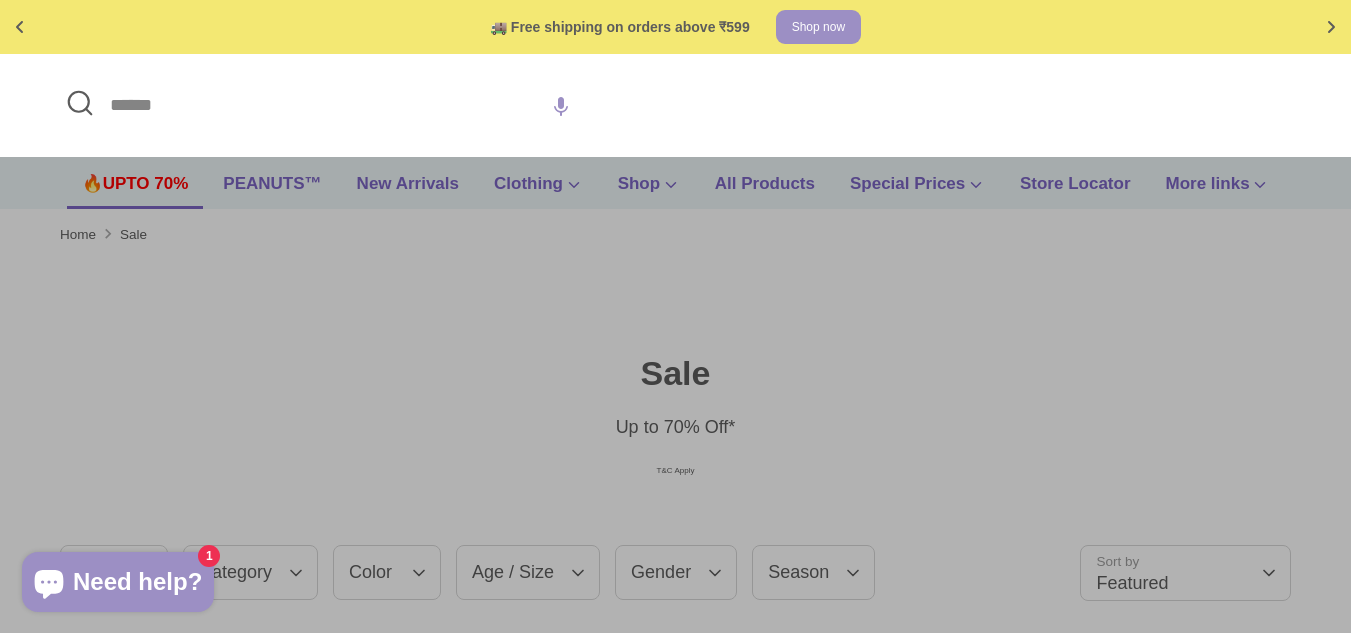 click 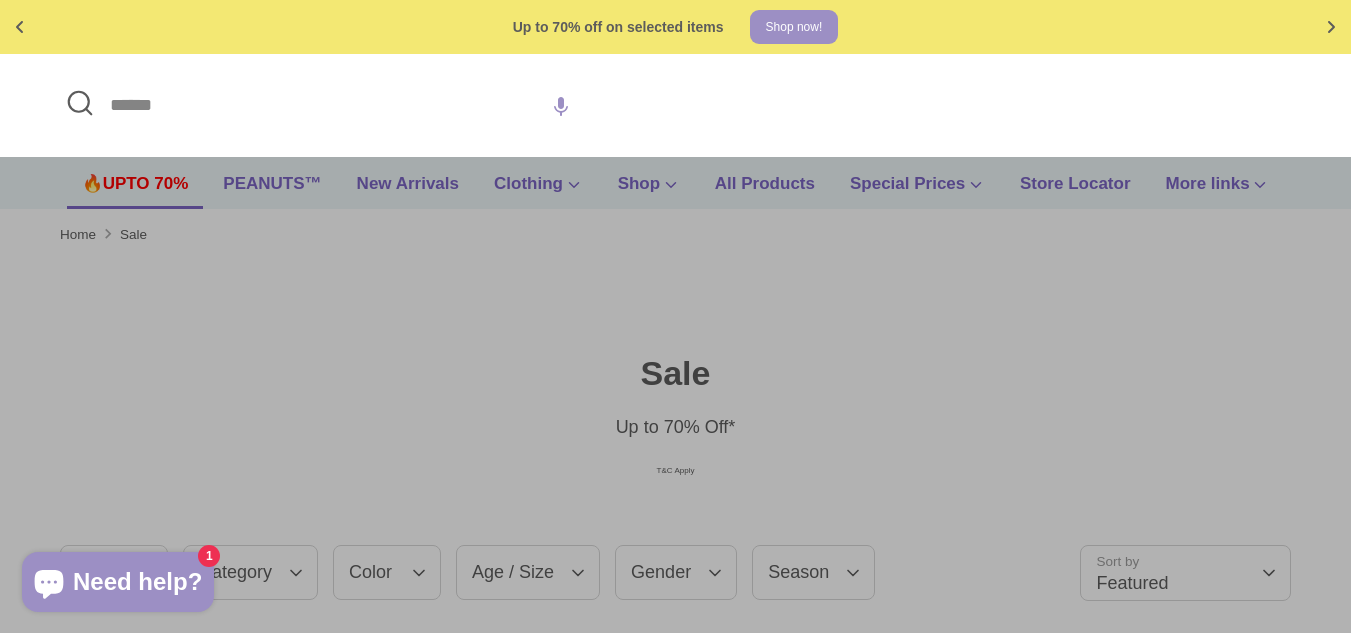 click 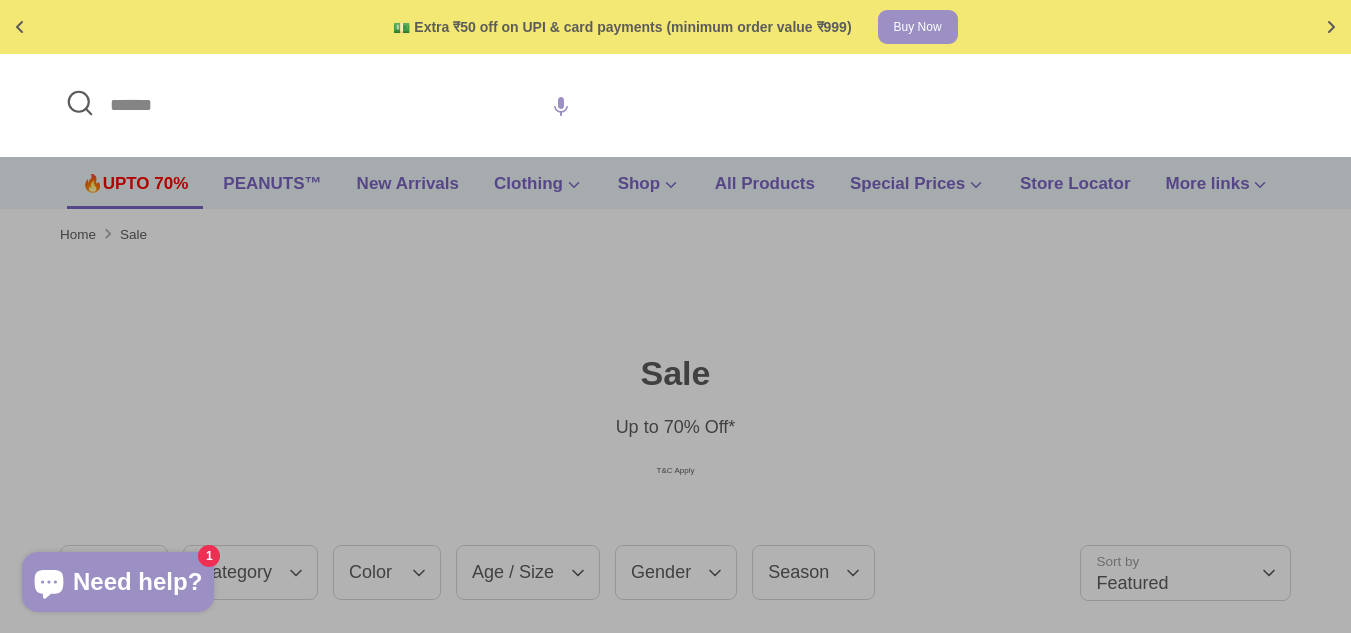 click 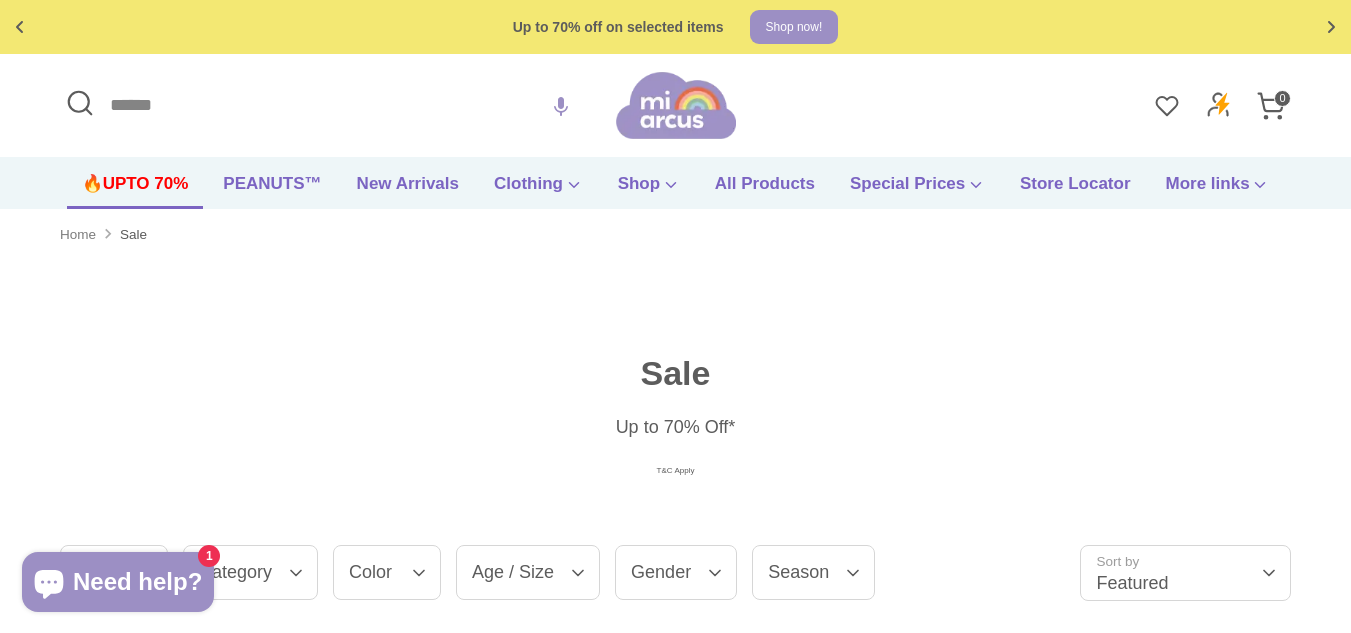 click on "Home" at bounding box center (78, 235) 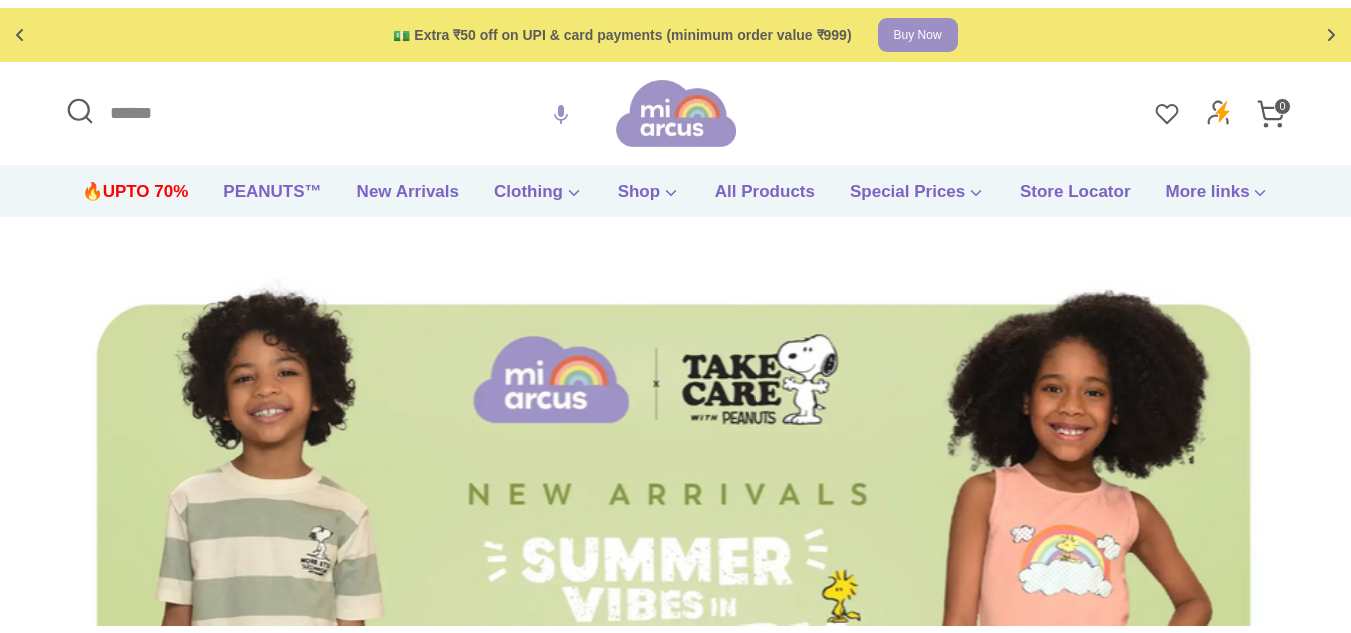 scroll, scrollTop: 0, scrollLeft: 0, axis: both 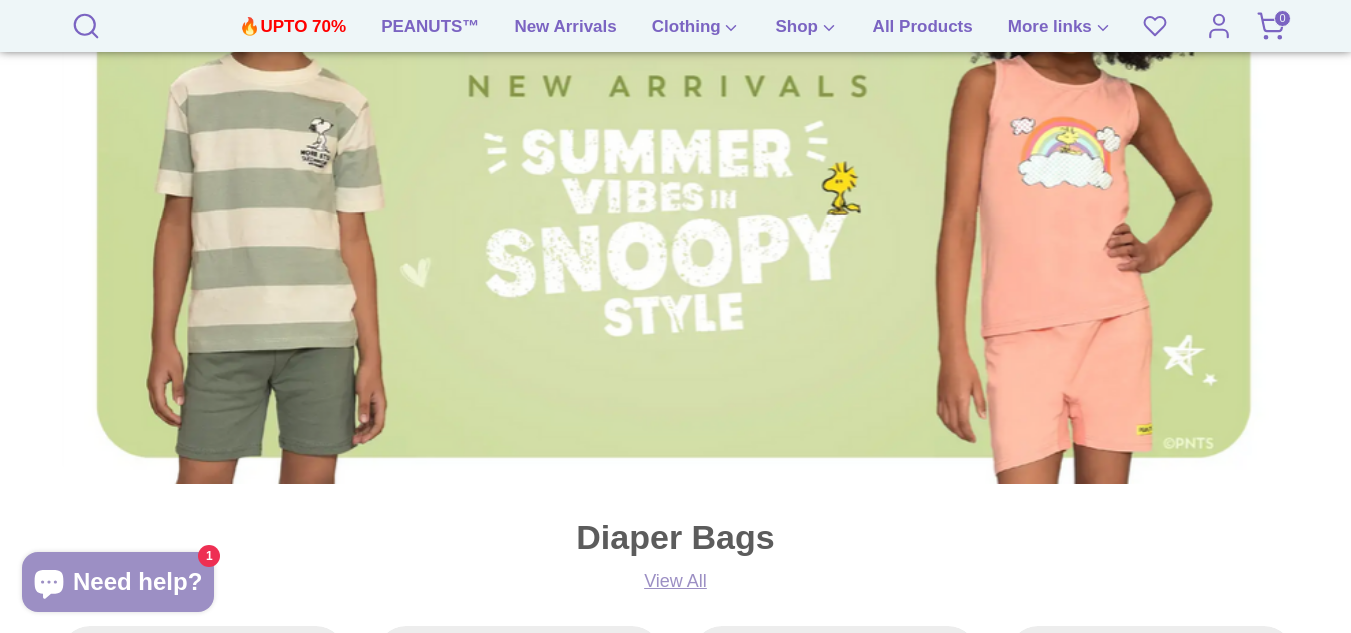 click at bounding box center [675, 176] 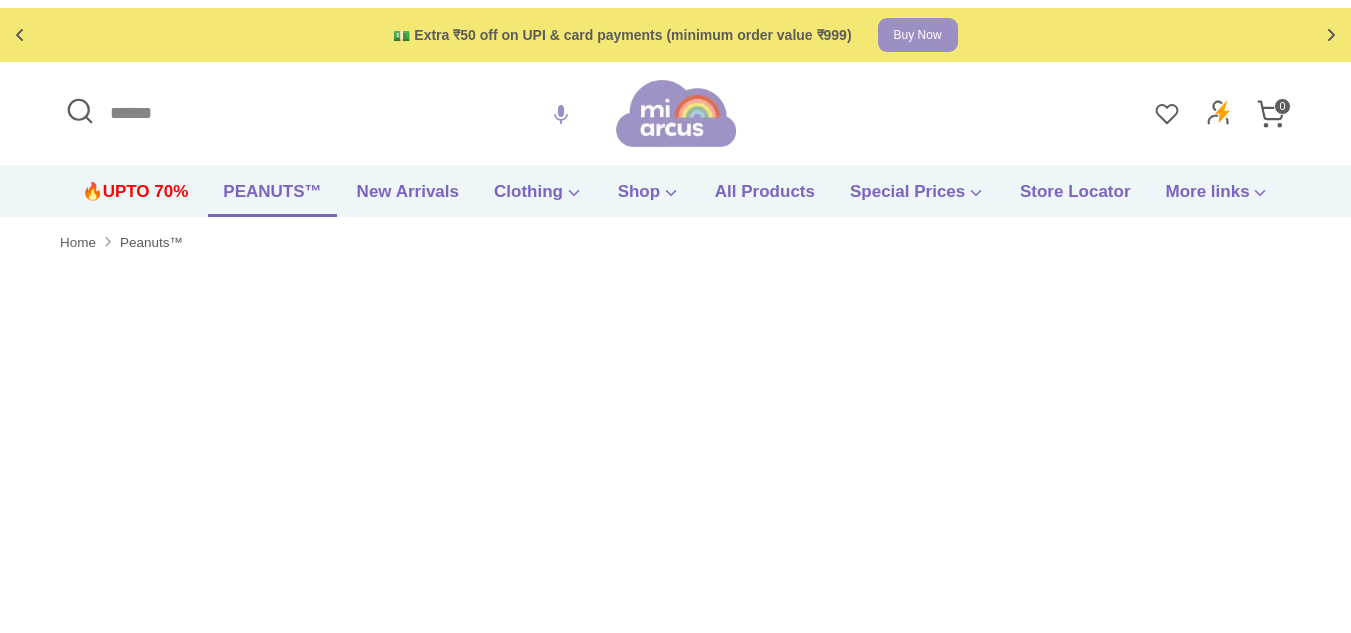 scroll, scrollTop: 0, scrollLeft: 0, axis: both 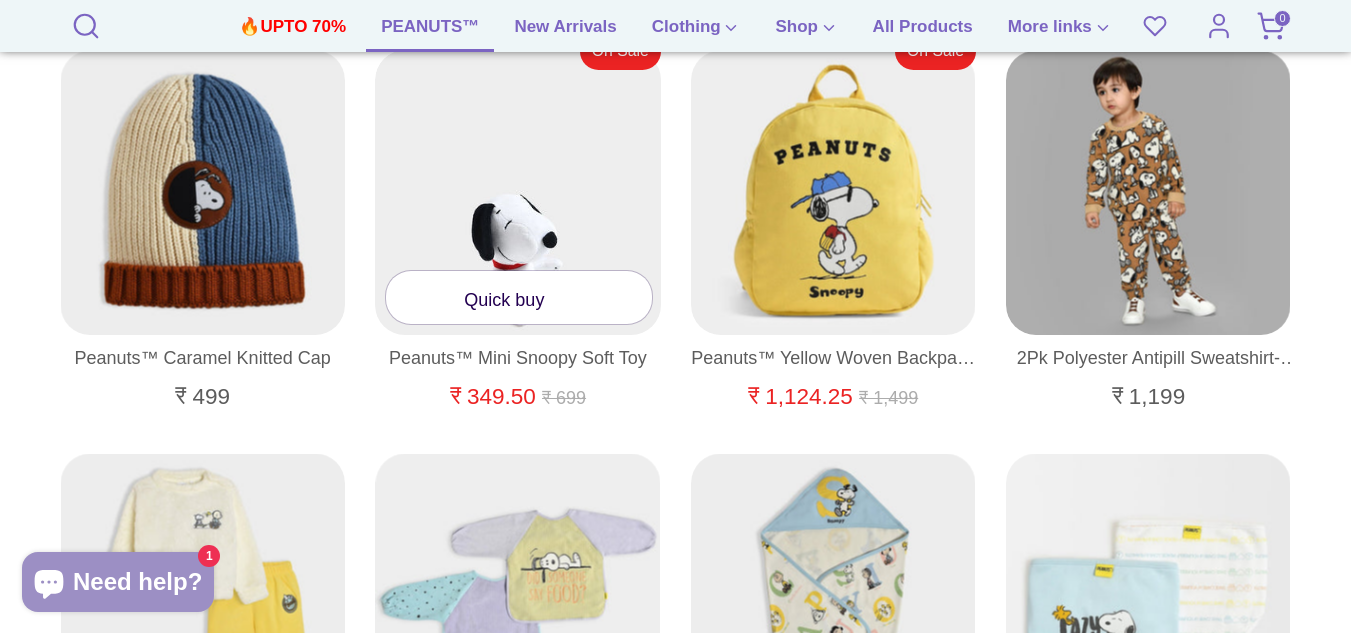 click on "Quick buy" at bounding box center [517, 283] 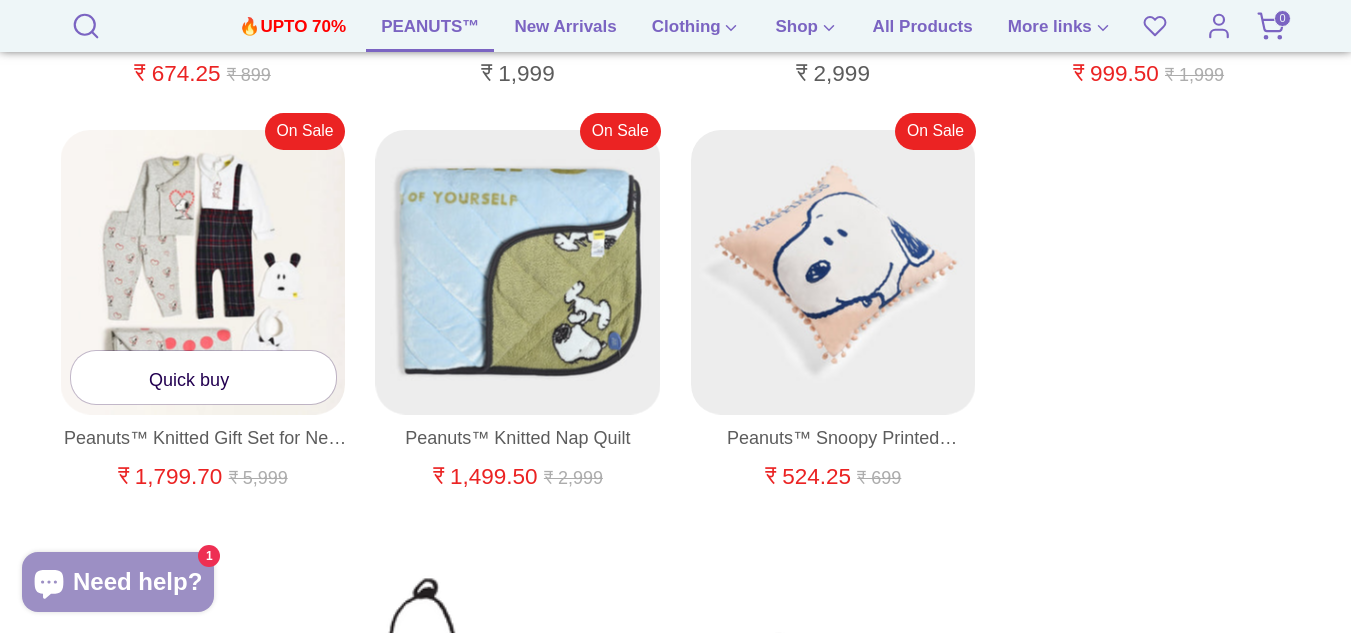 scroll, scrollTop: 7696, scrollLeft: 0, axis: vertical 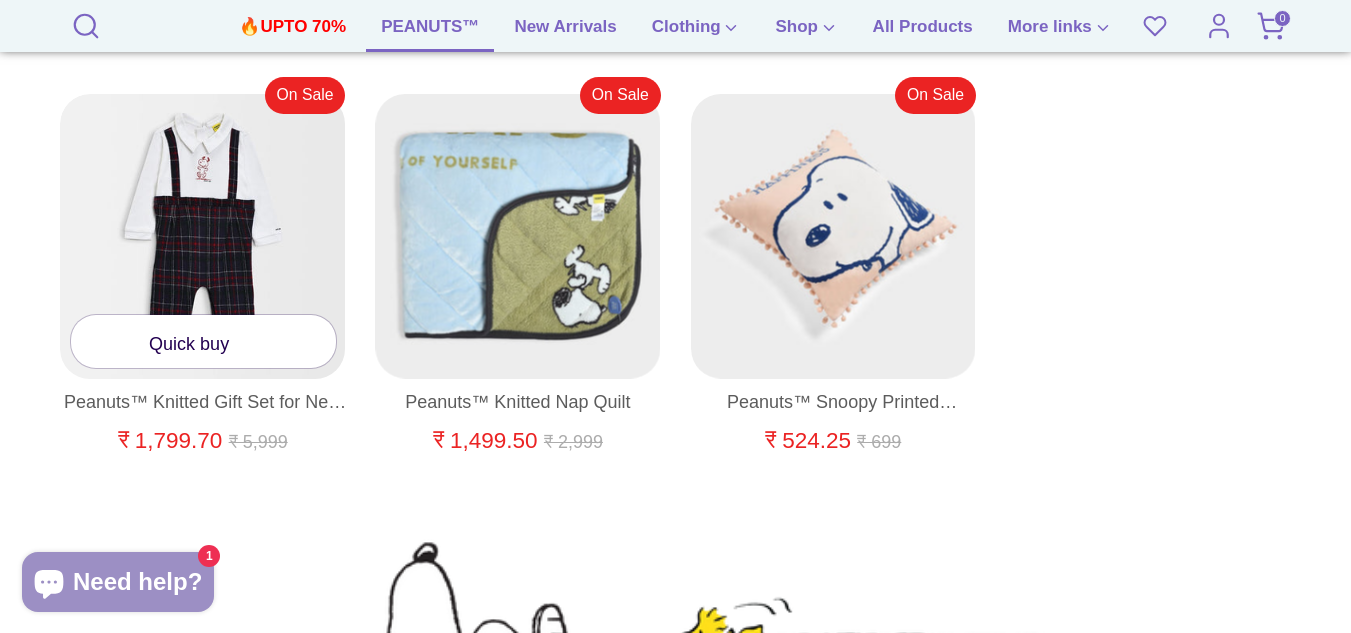 click at bounding box center (203, 237) 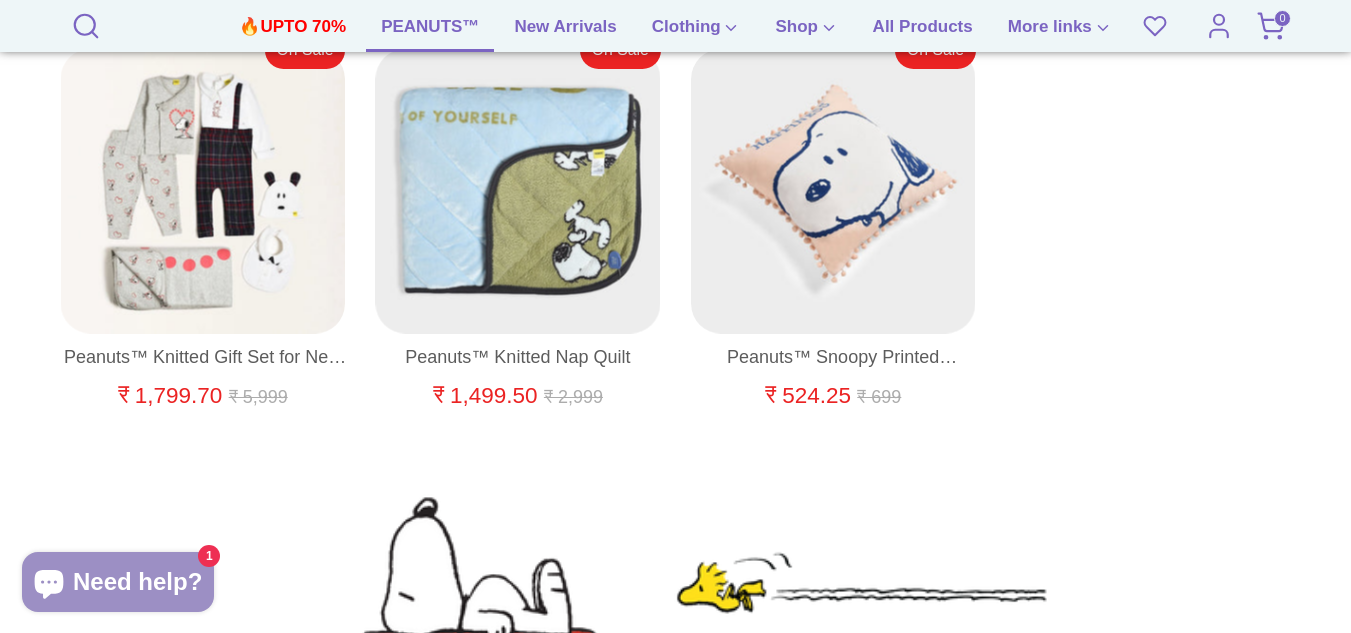 scroll, scrollTop: 7738, scrollLeft: 0, axis: vertical 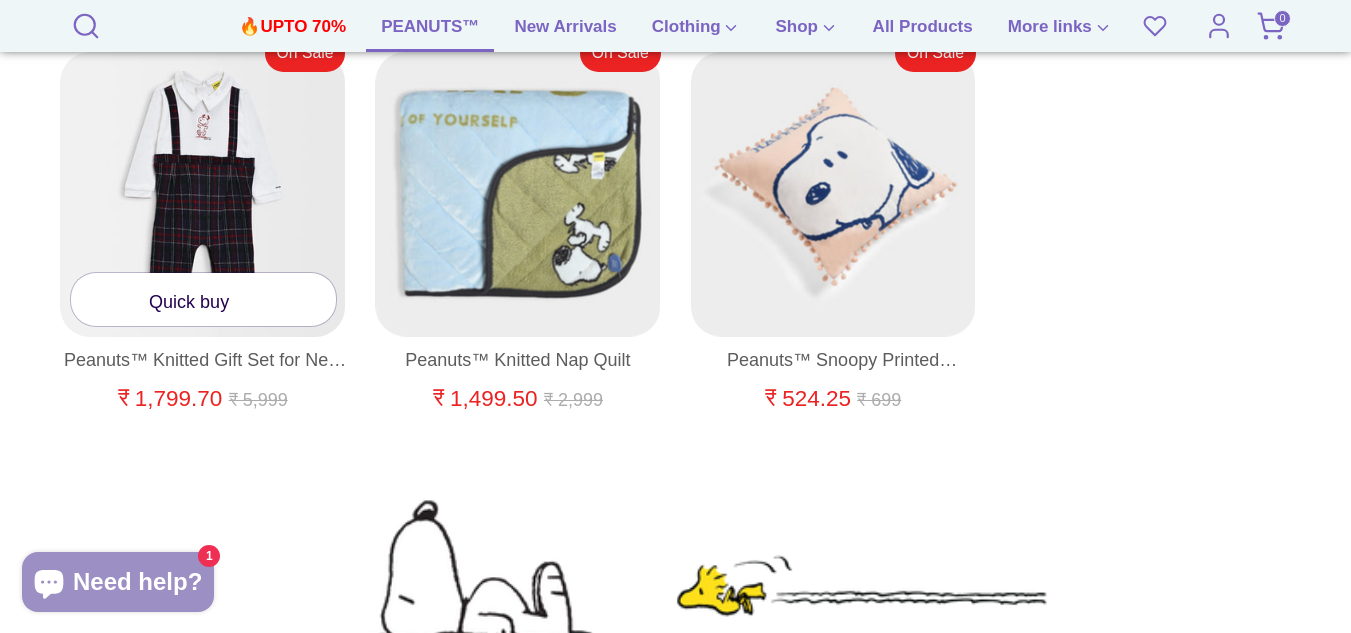 click at bounding box center [203, 195] 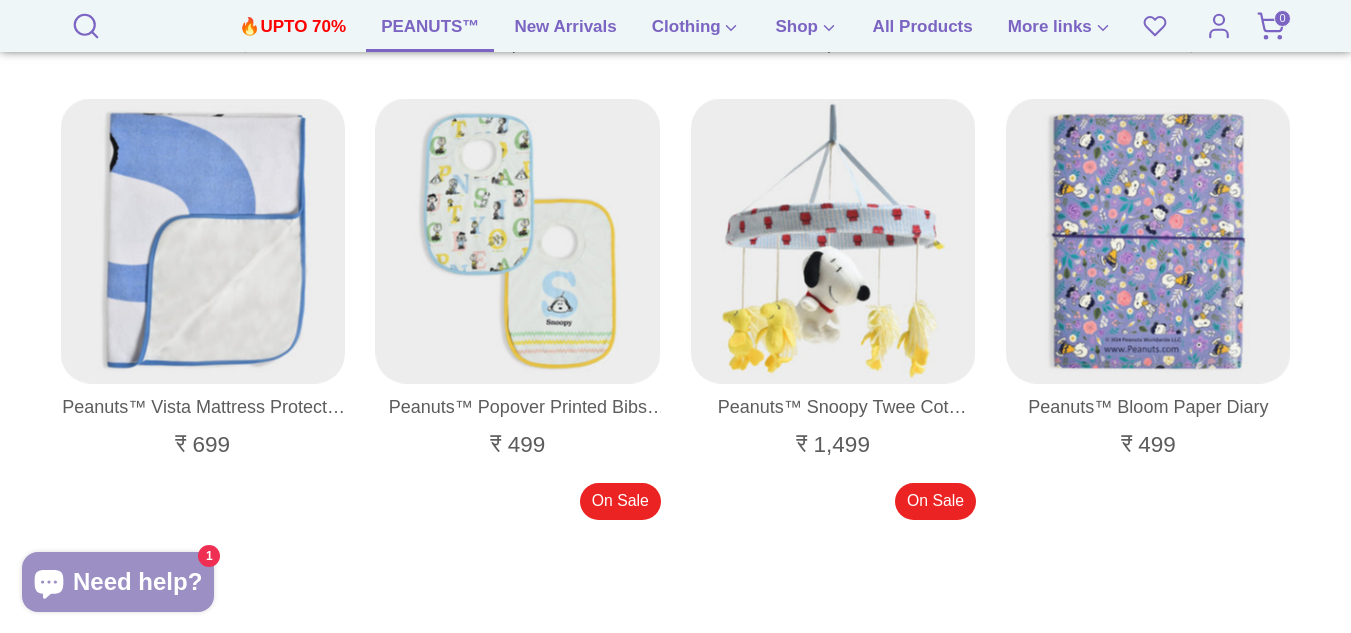 scroll, scrollTop: 6478, scrollLeft: 0, axis: vertical 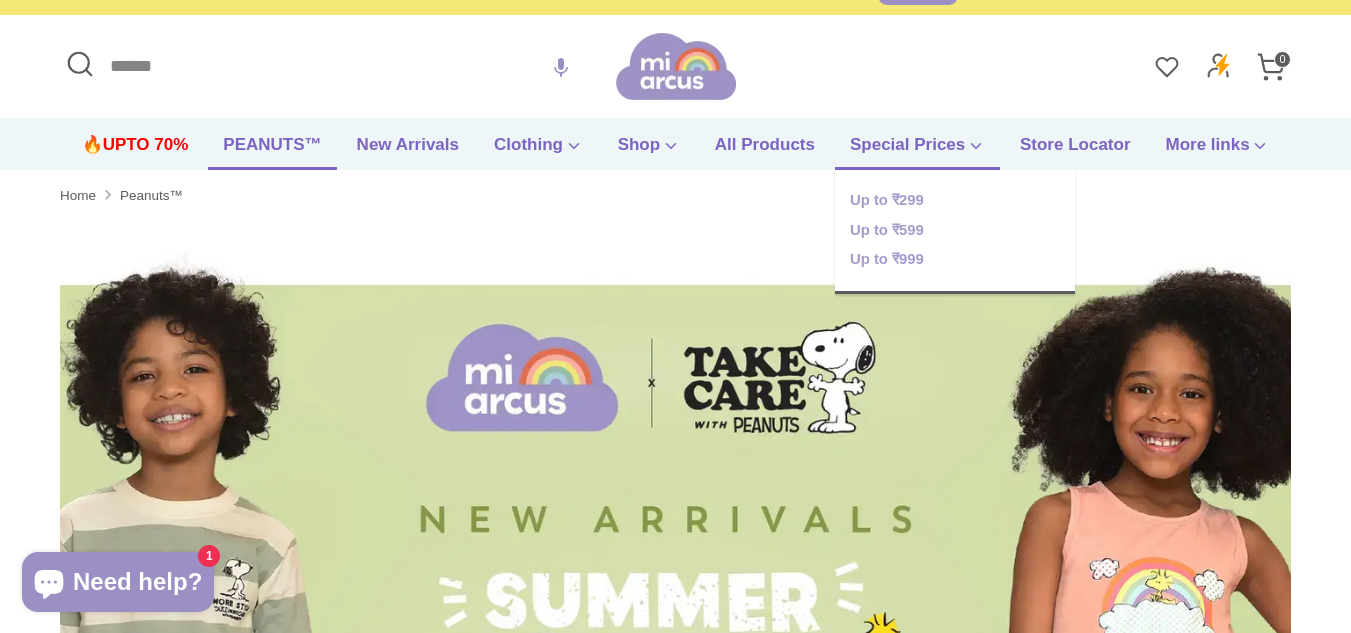 click on "Special Prices" at bounding box center (917, 151) 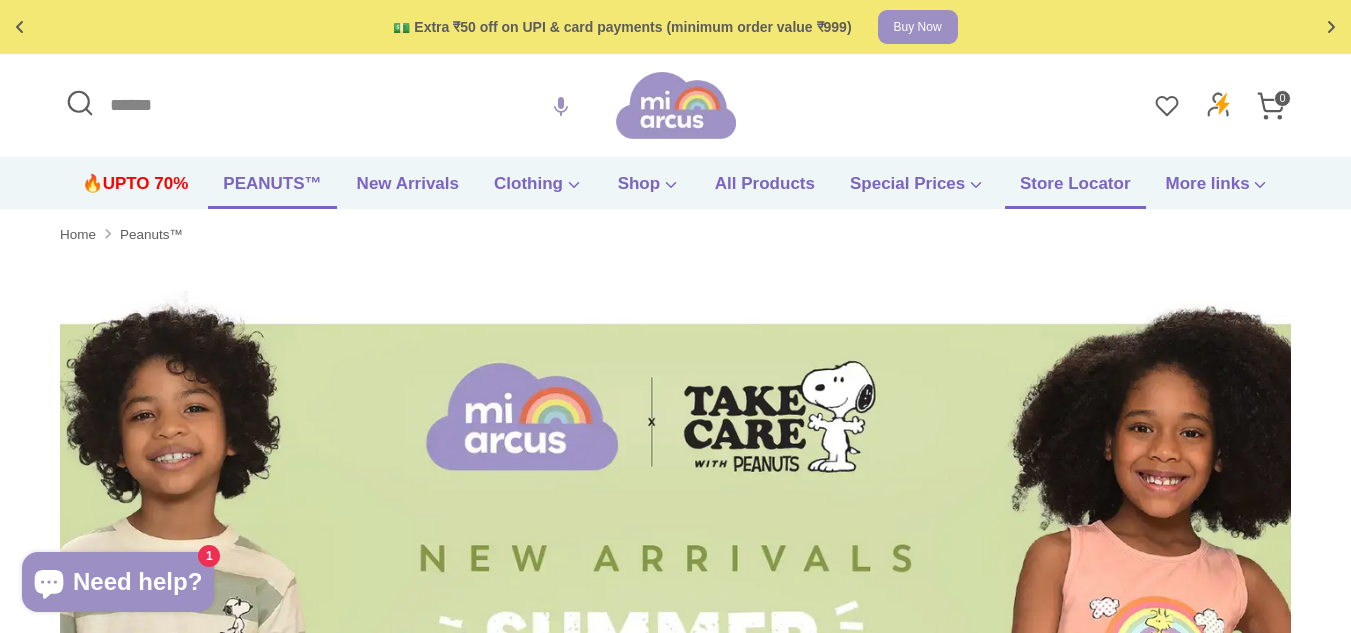 click on "Store Locator" at bounding box center [1075, 190] 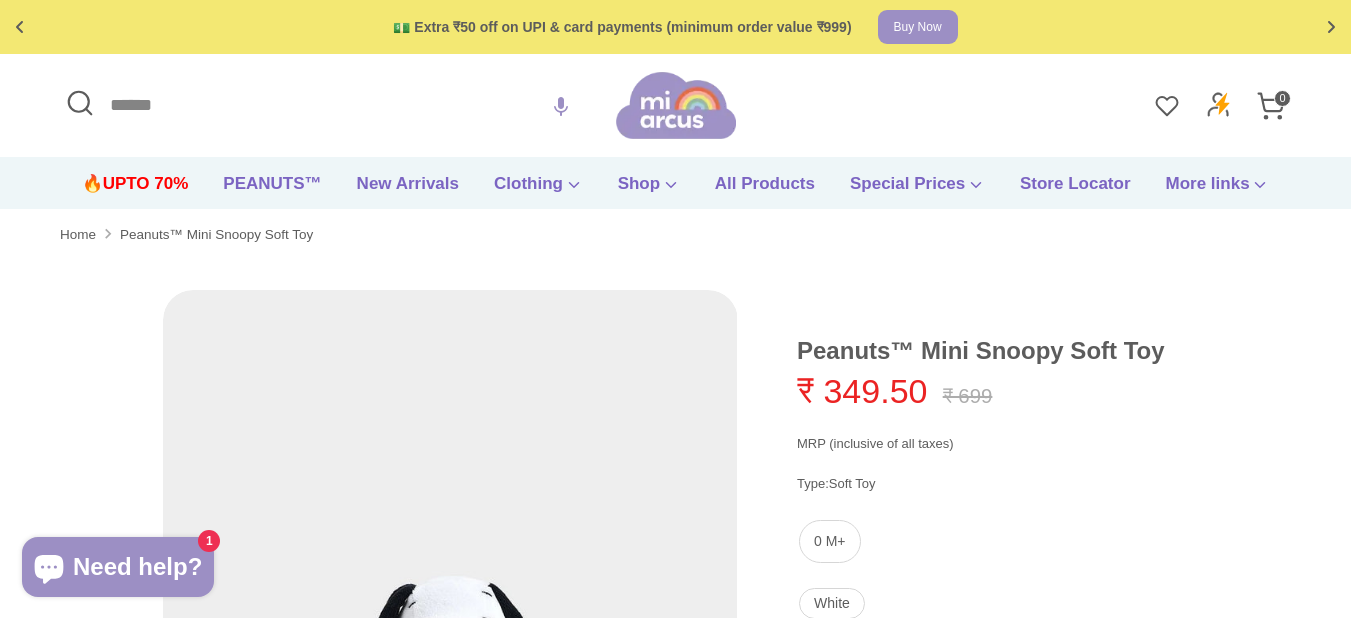 scroll, scrollTop: 0, scrollLeft: 0, axis: both 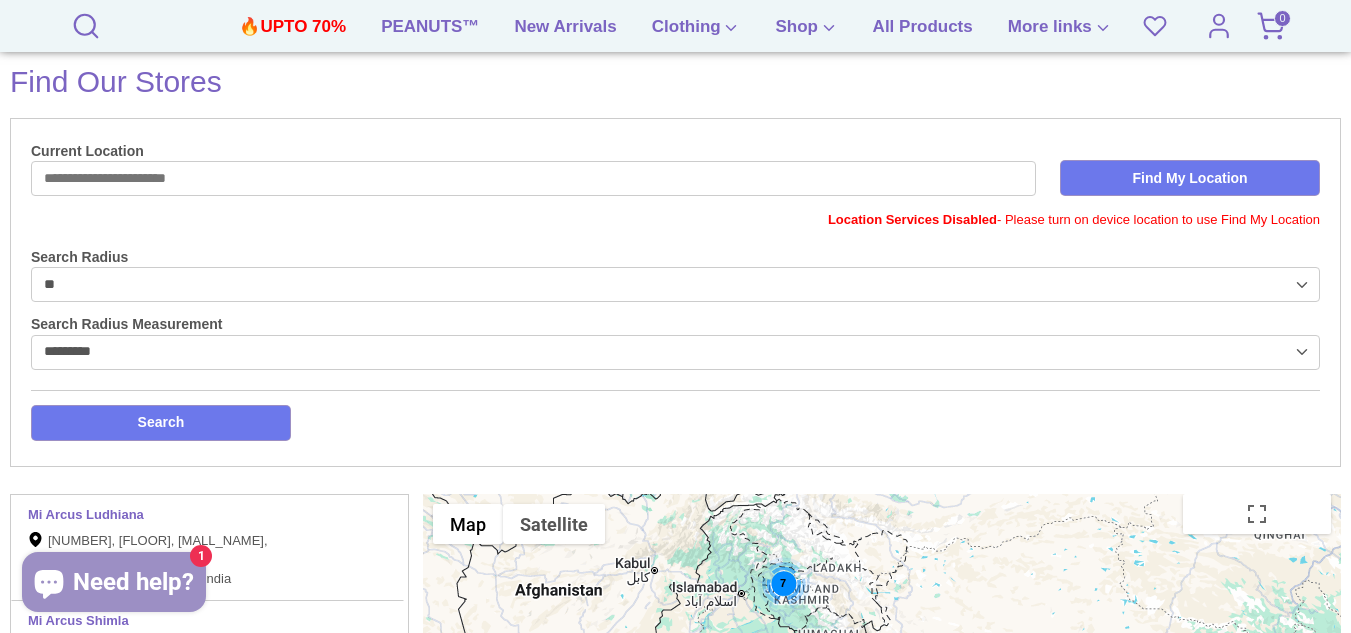 click on "Current Location" at bounding box center [533, 178] 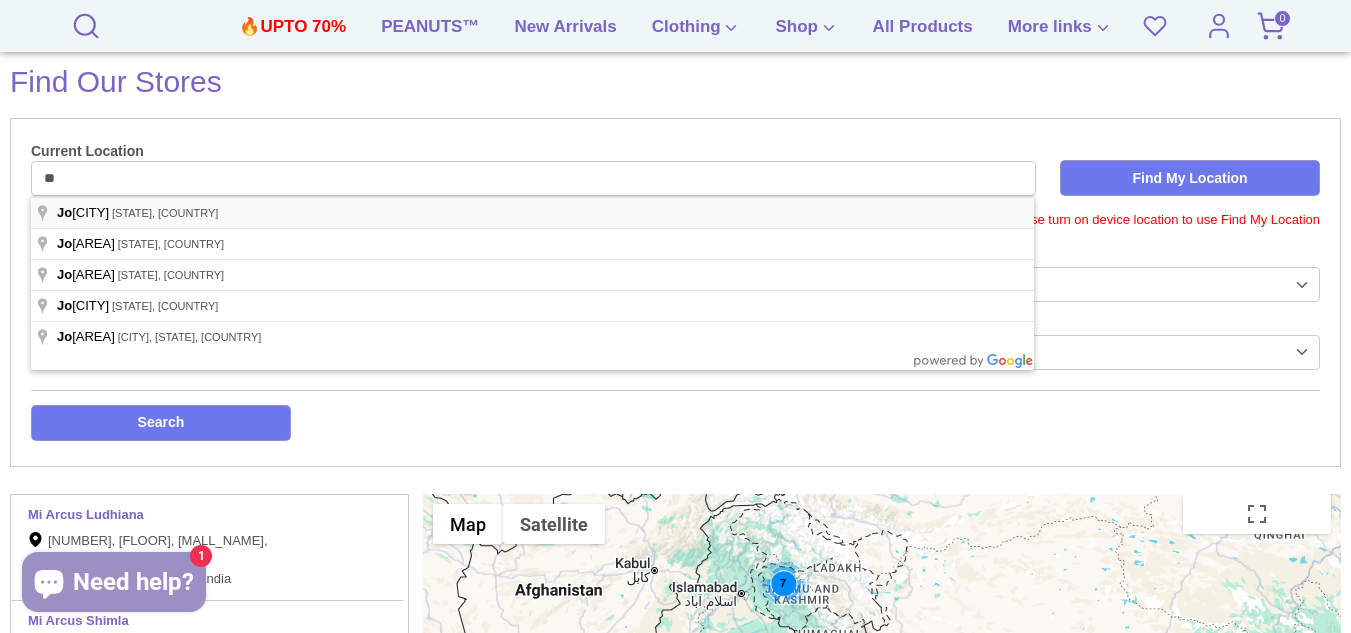 type on "**********" 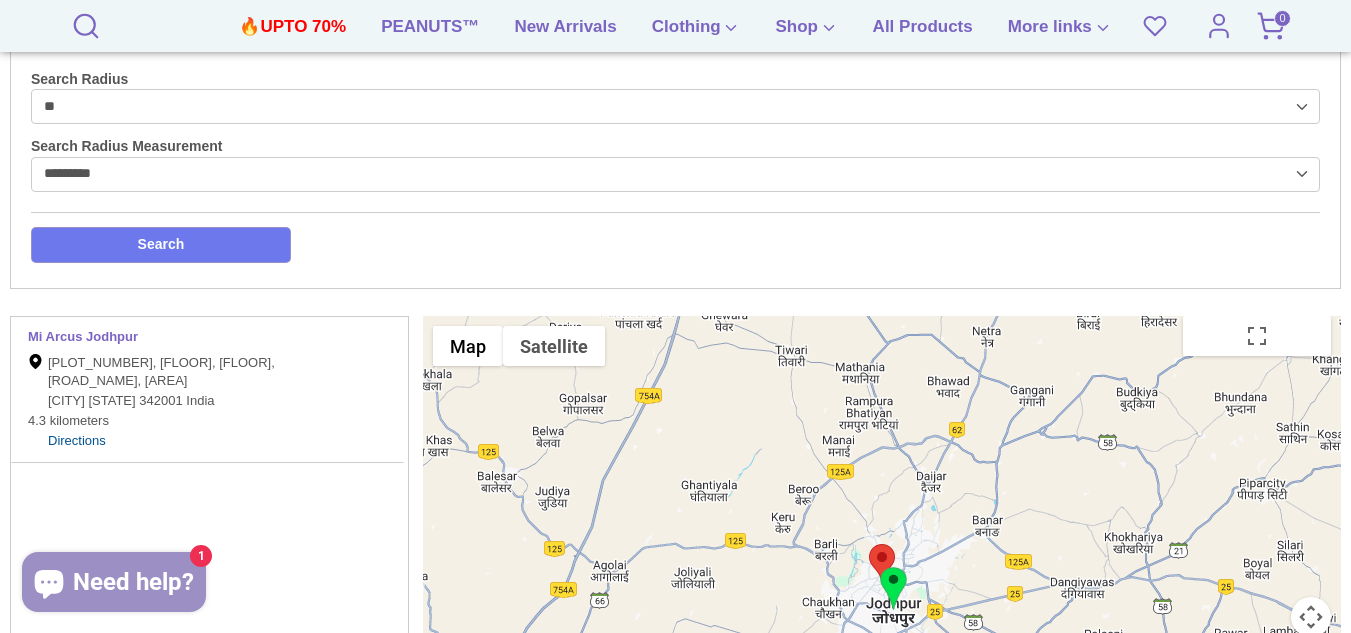 scroll, scrollTop: 400, scrollLeft: 0, axis: vertical 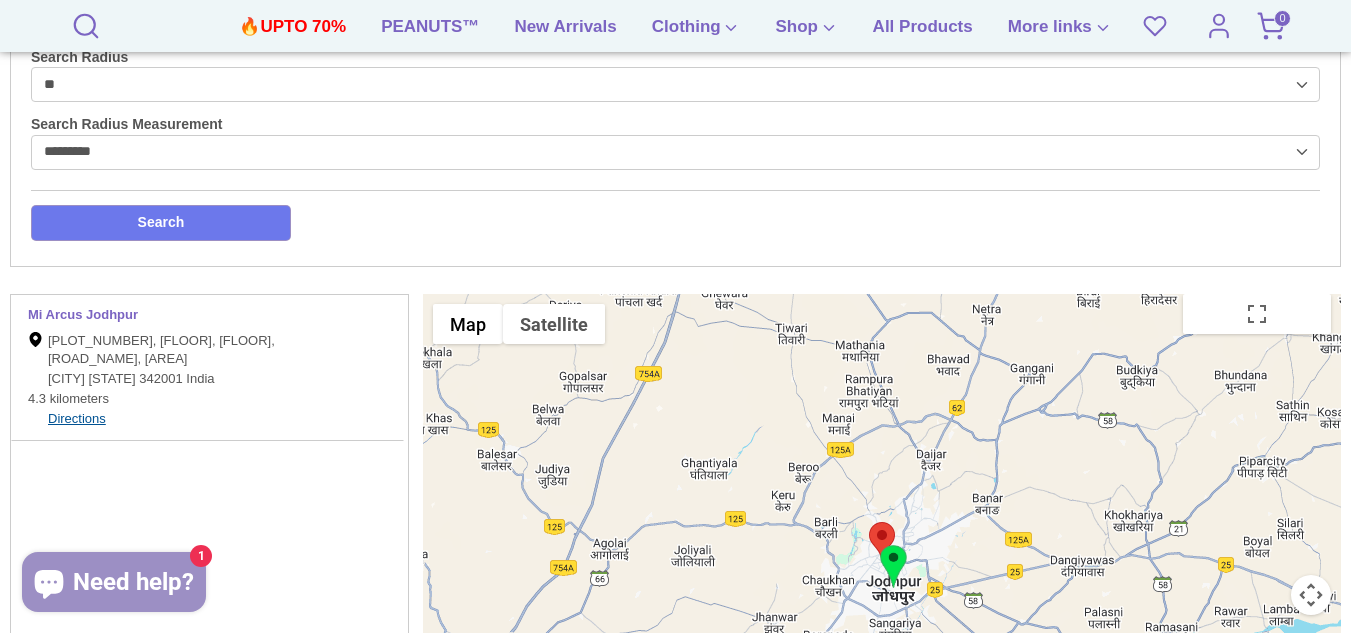 click on "Directions" at bounding box center [77, 418] 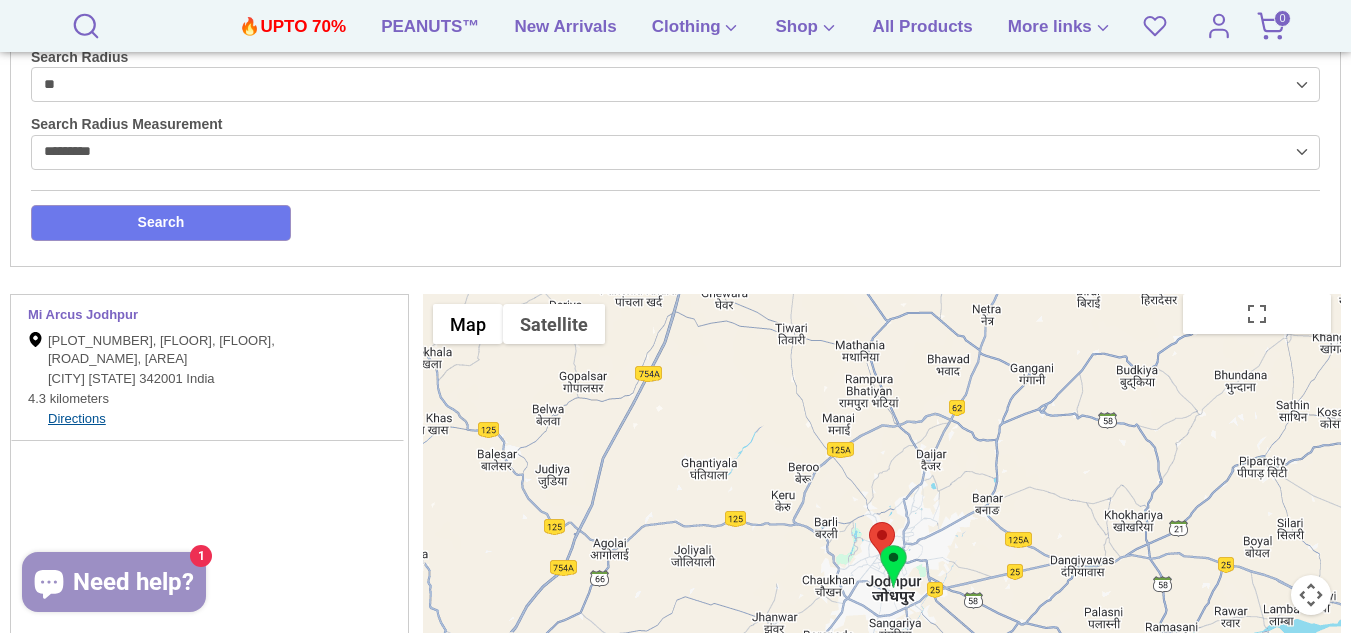 scroll, scrollTop: 0, scrollLeft: 0, axis: both 